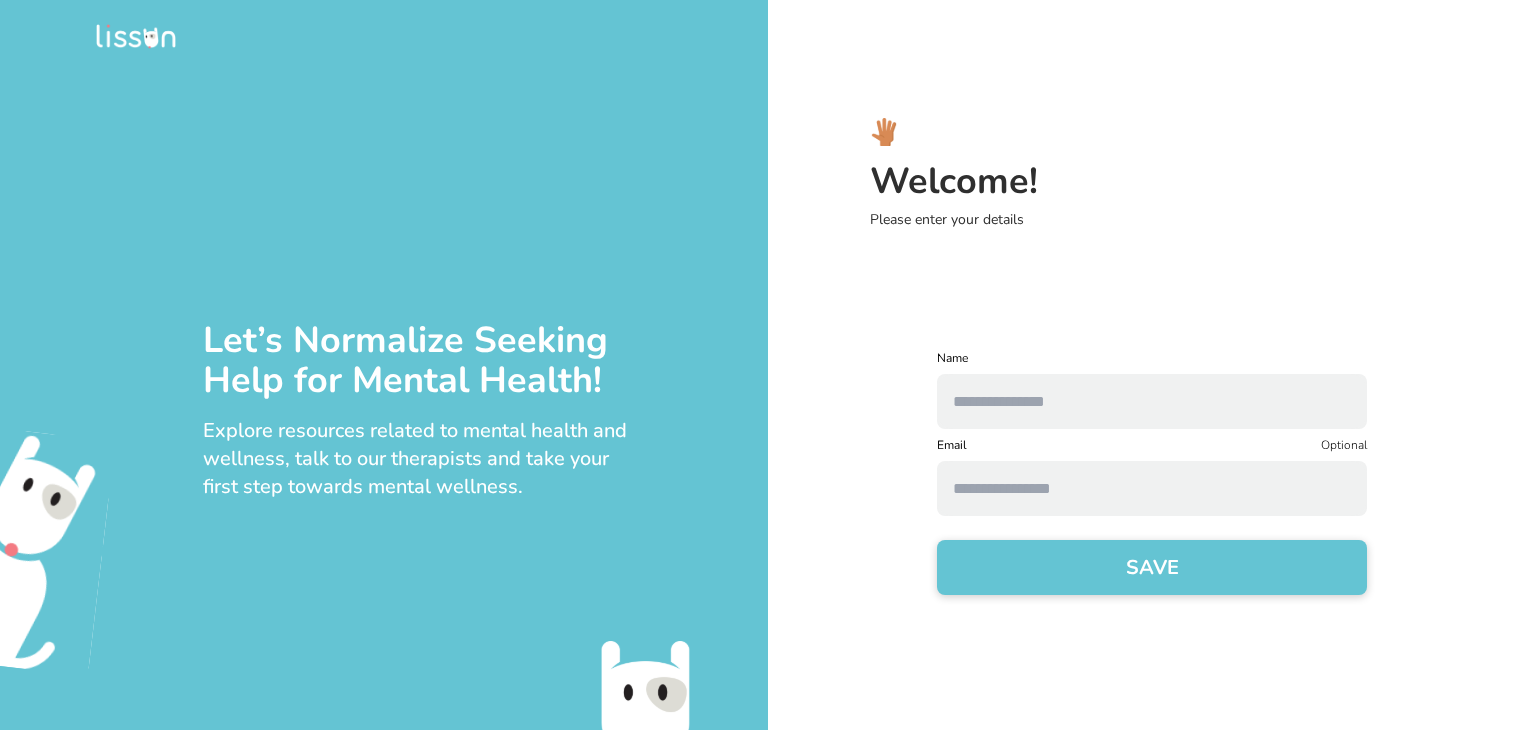 scroll, scrollTop: 0, scrollLeft: 0, axis: both 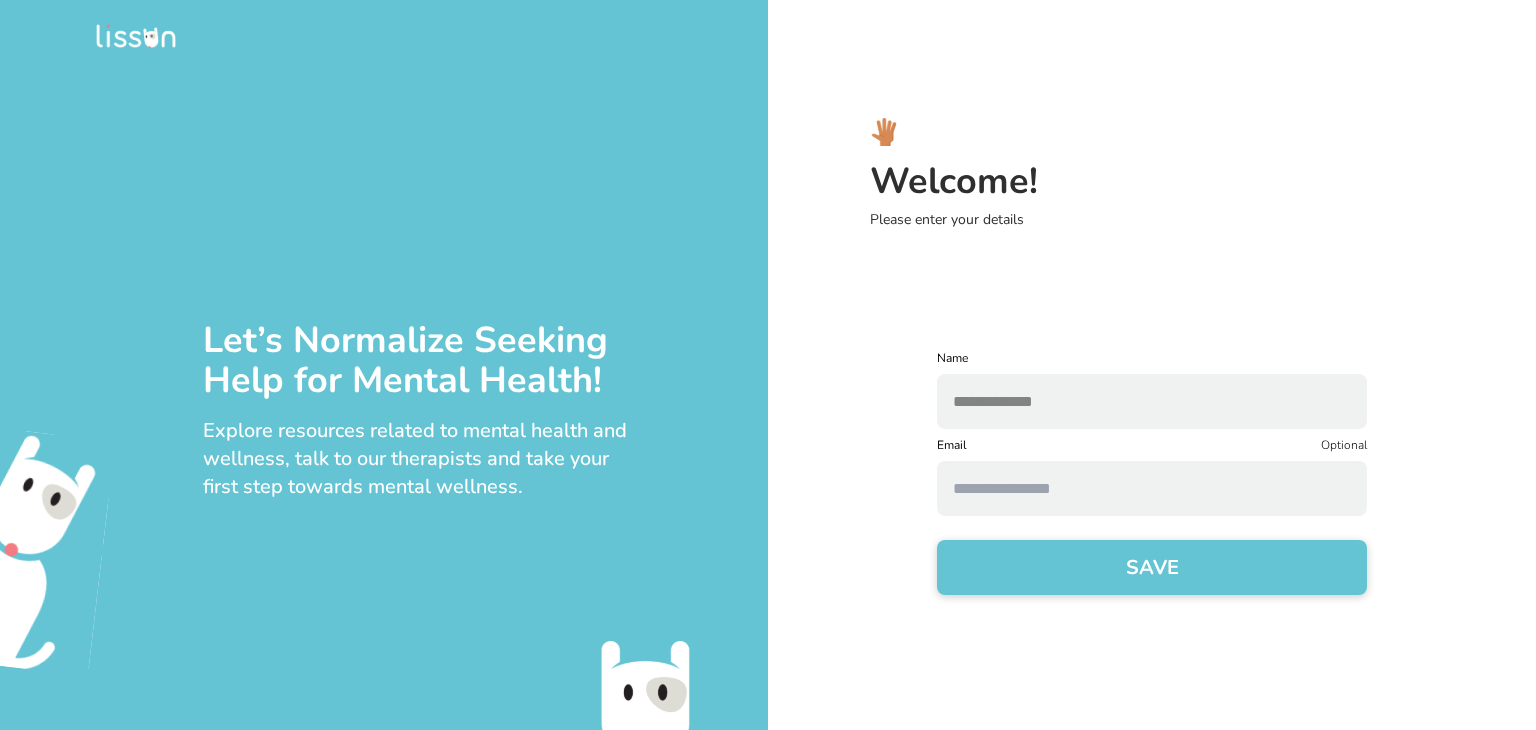 click at bounding box center (1152, 488) 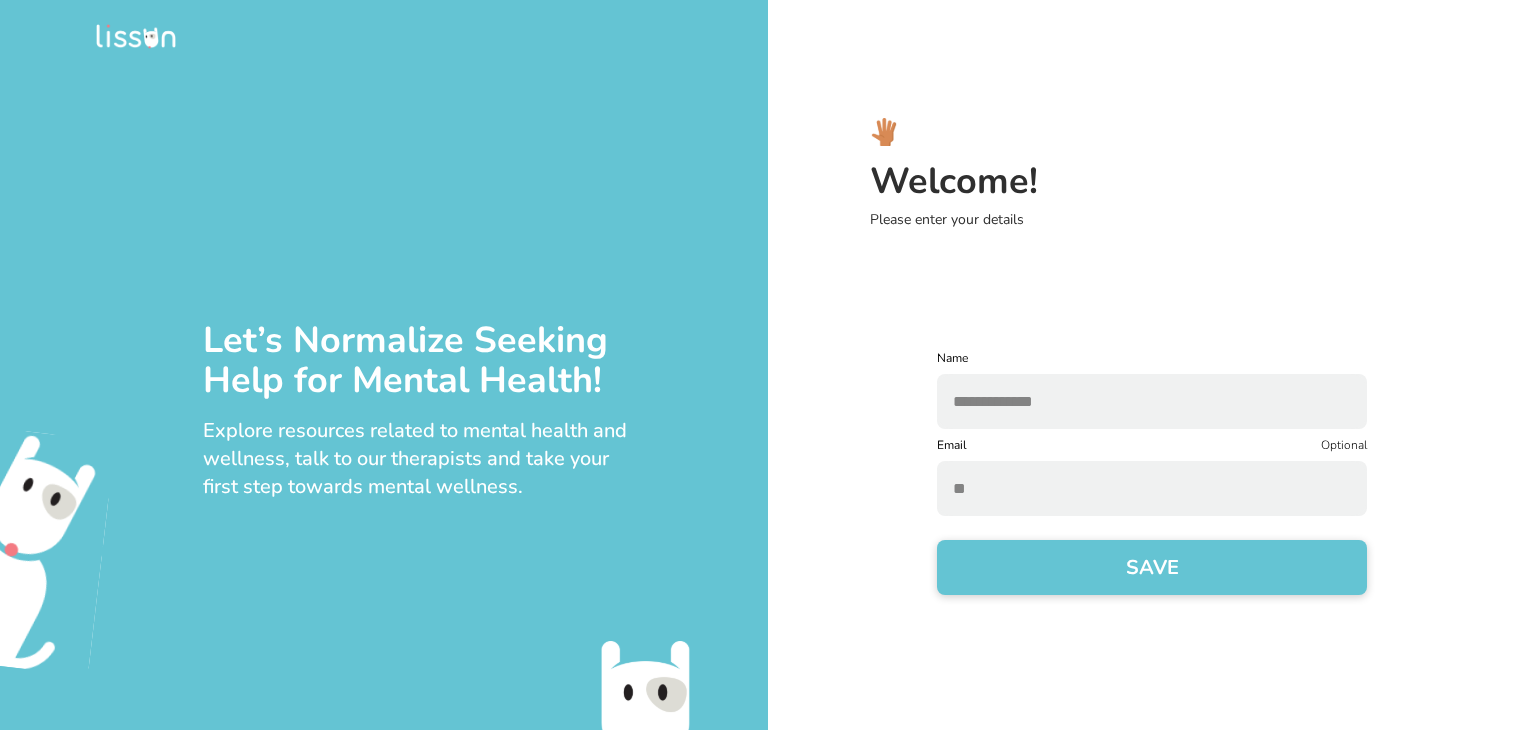 click on "SAVE" 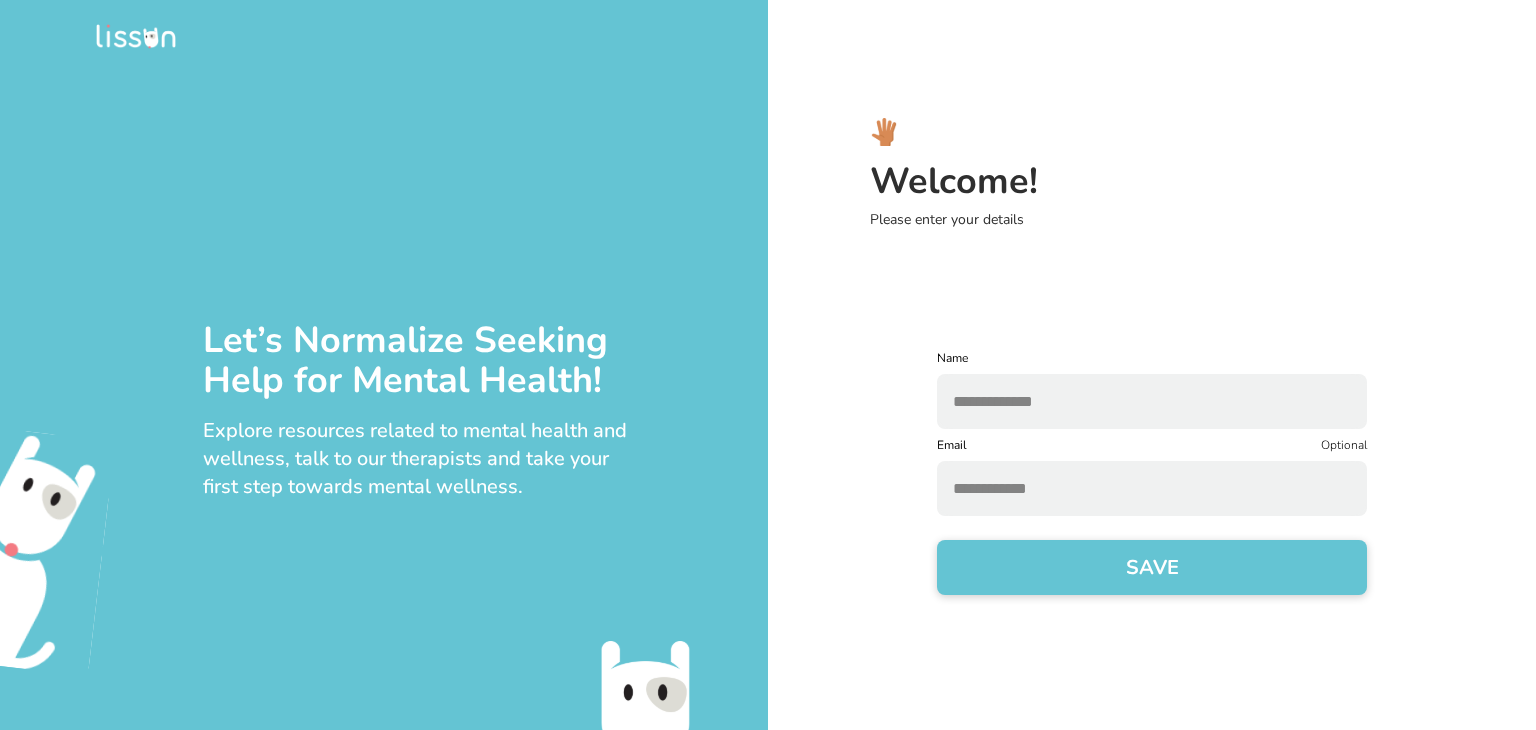 type on "**********" 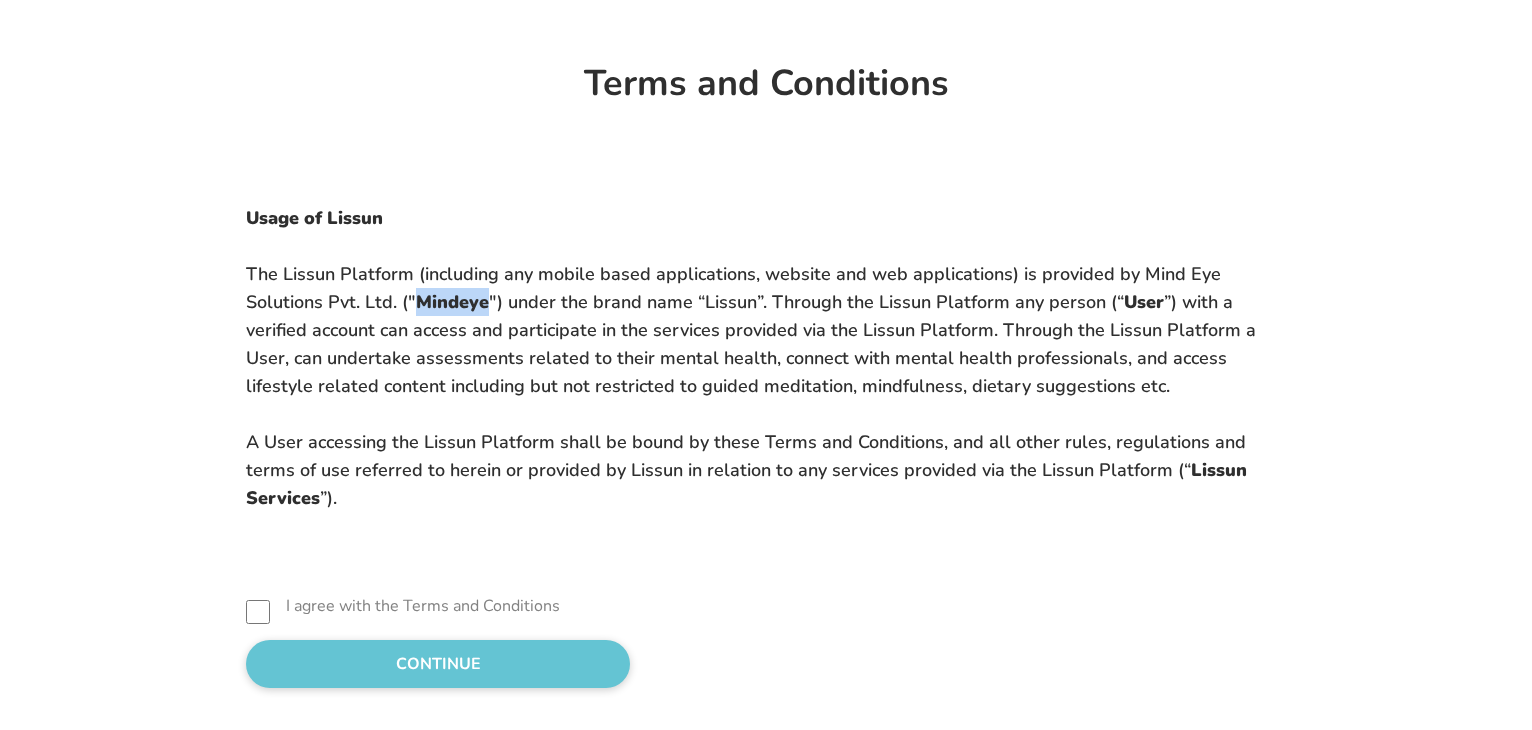 drag, startPoint x: 1259, startPoint y: 271, endPoint x: 1324, endPoint y: 261, distance: 65.76473 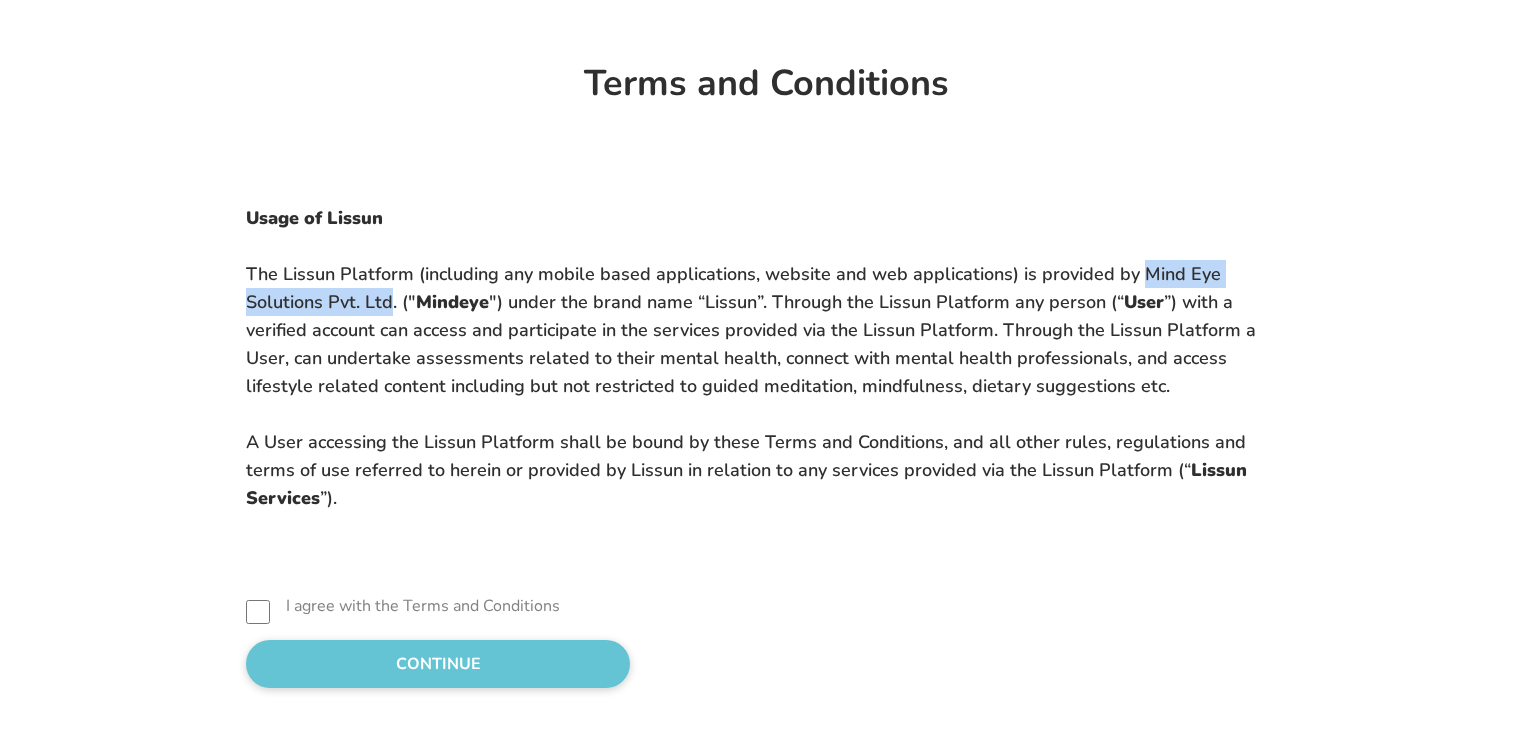 drag, startPoint x: 1008, startPoint y: 273, endPoint x: 1230, endPoint y: 273, distance: 222 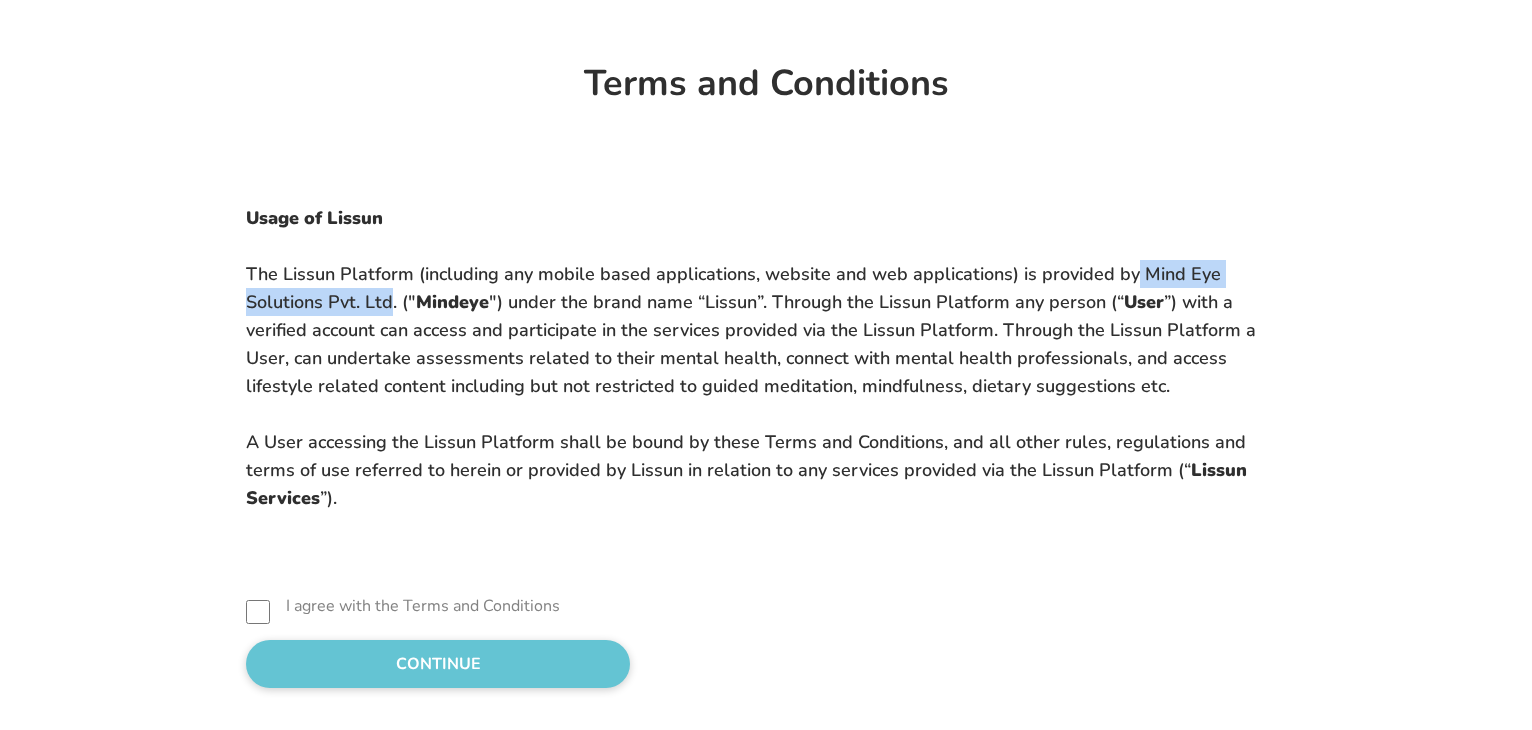 drag, startPoint x: 1000, startPoint y: 270, endPoint x: 1227, endPoint y: 271, distance: 227.0022 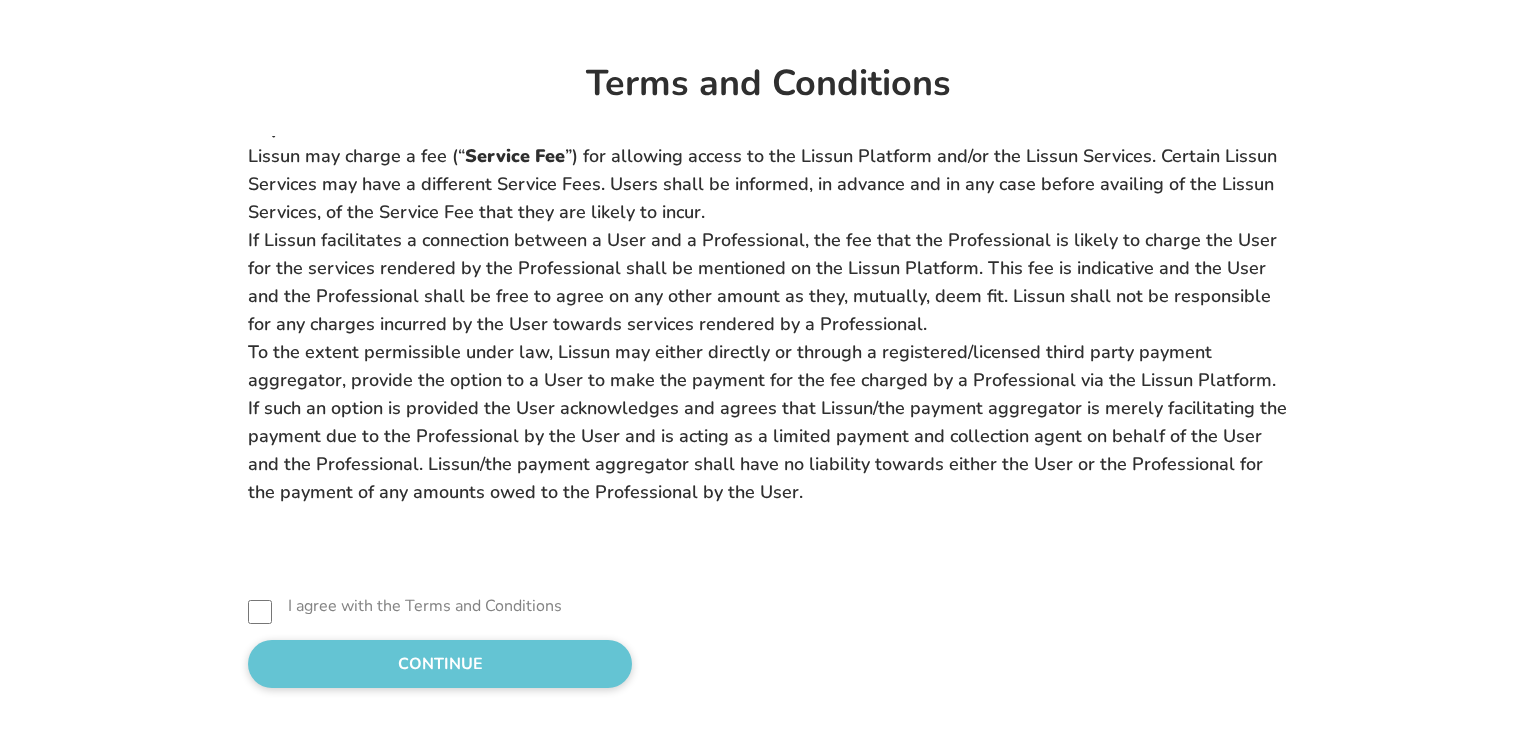 scroll, scrollTop: 6354, scrollLeft: 0, axis: vertical 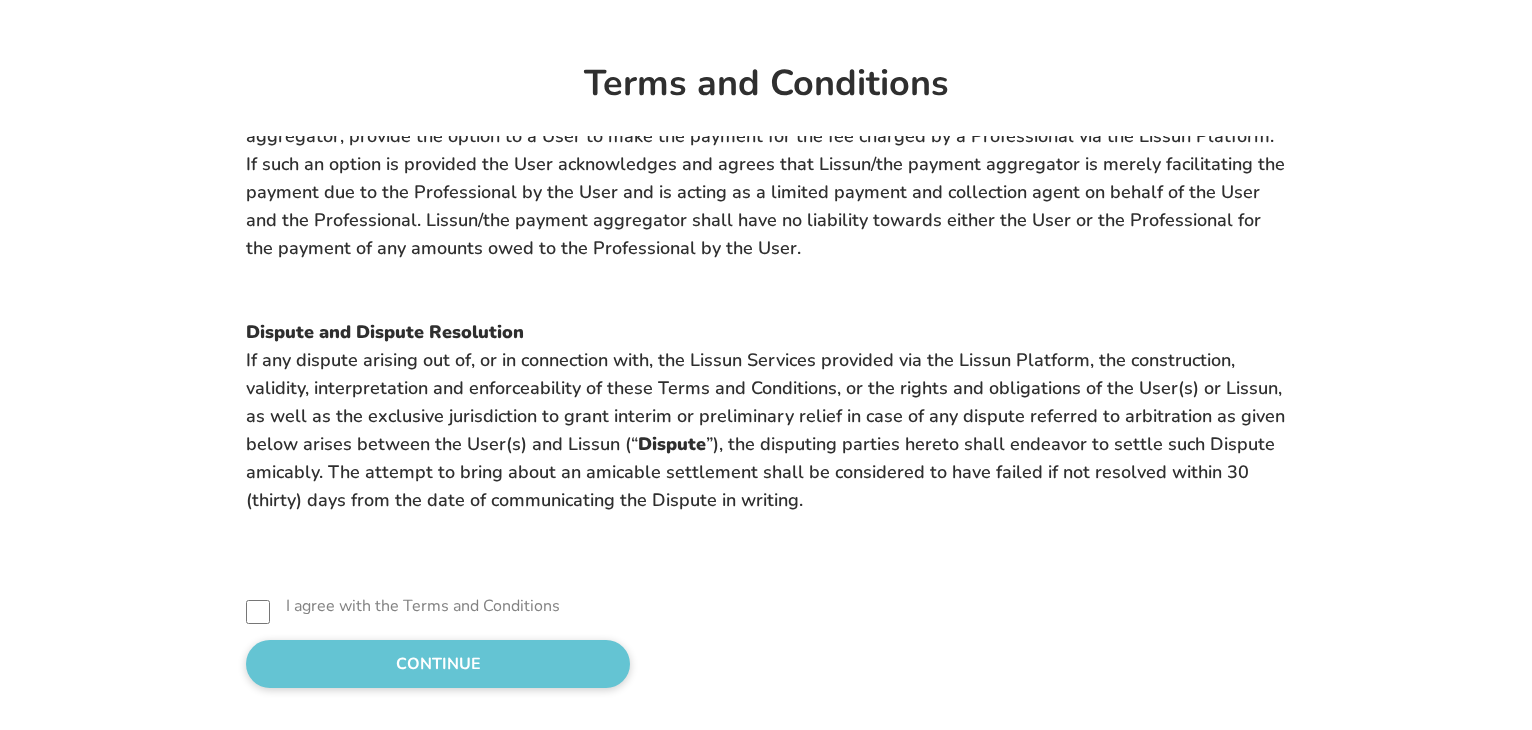 click on "CONTINUE" at bounding box center [438, 664] 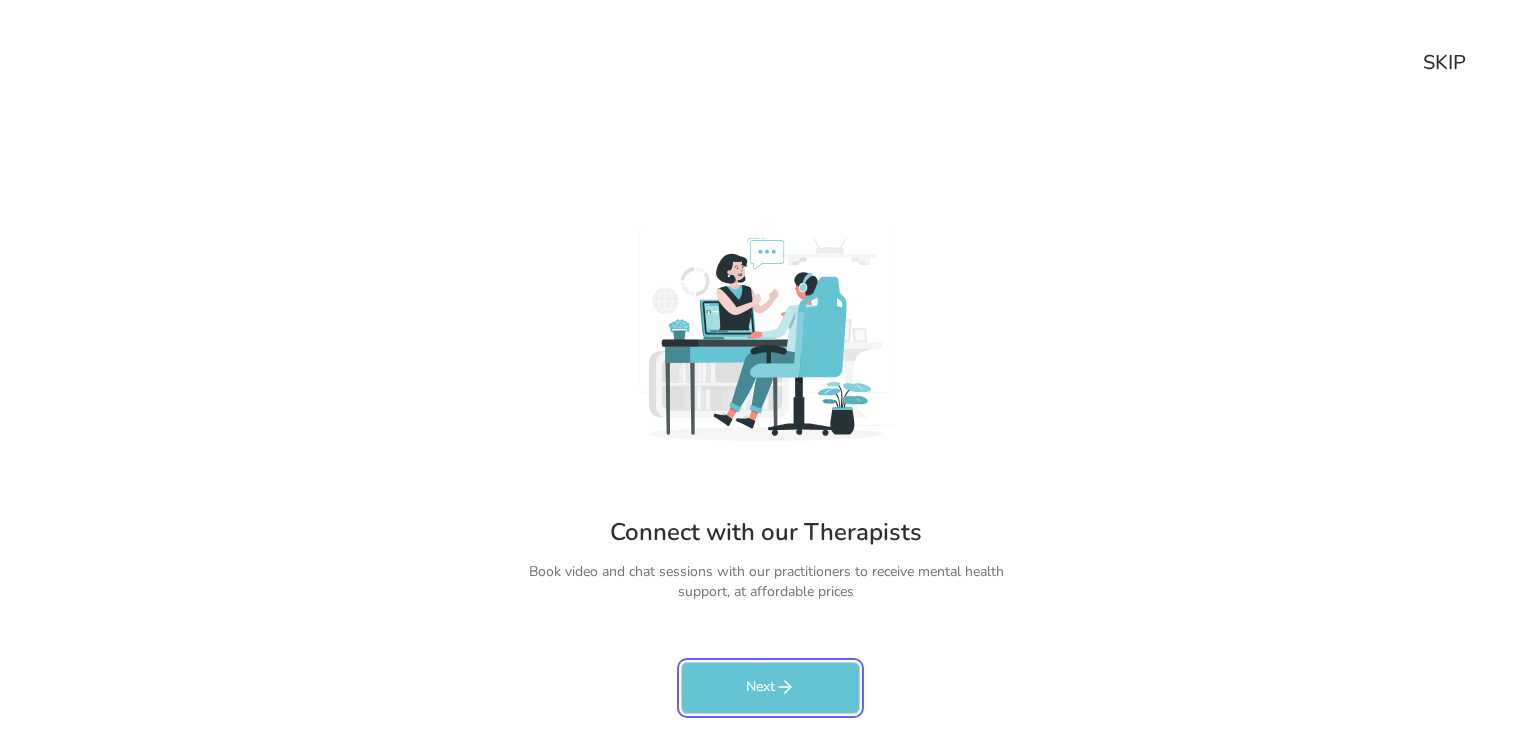 click on "Next" at bounding box center (770, 688) 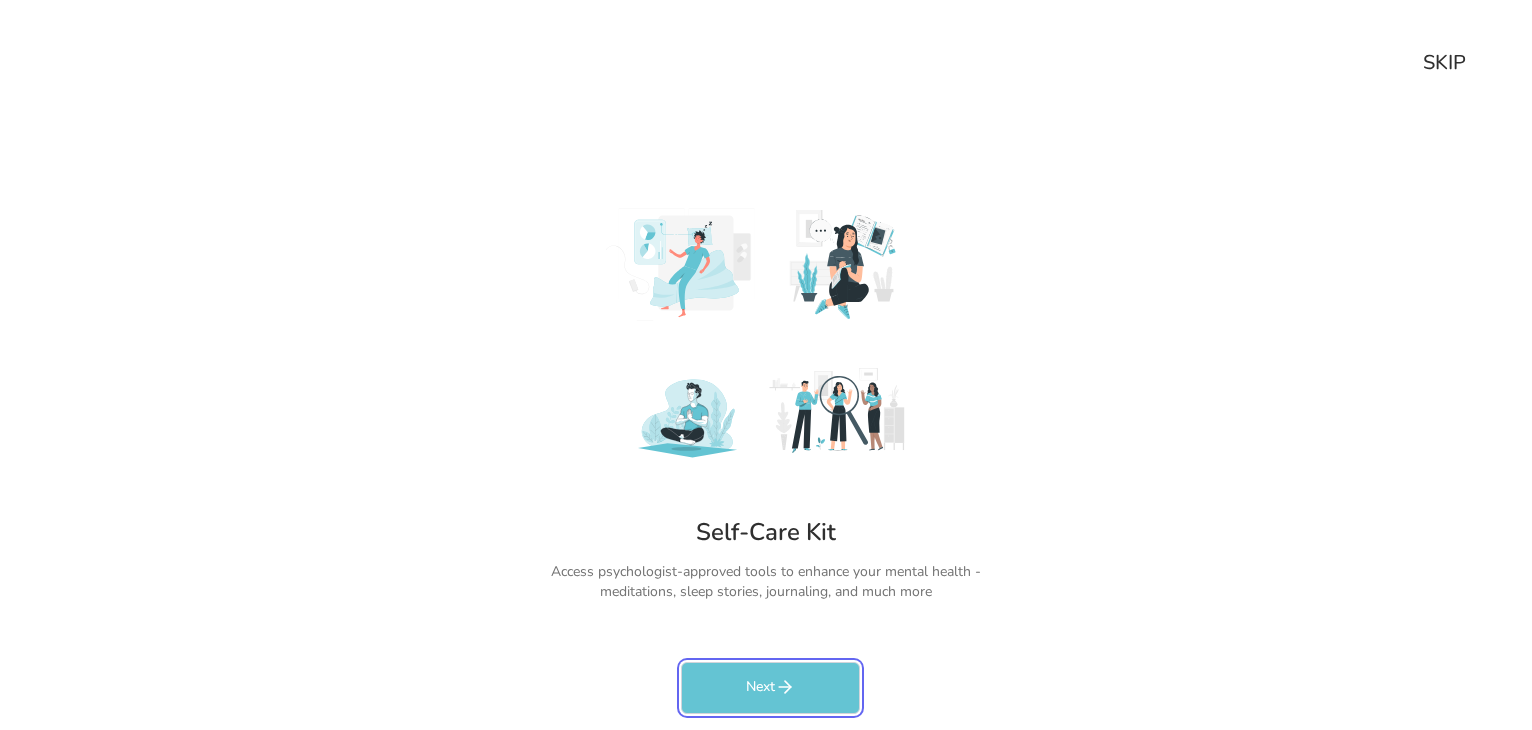click on "Next" at bounding box center [770, 688] 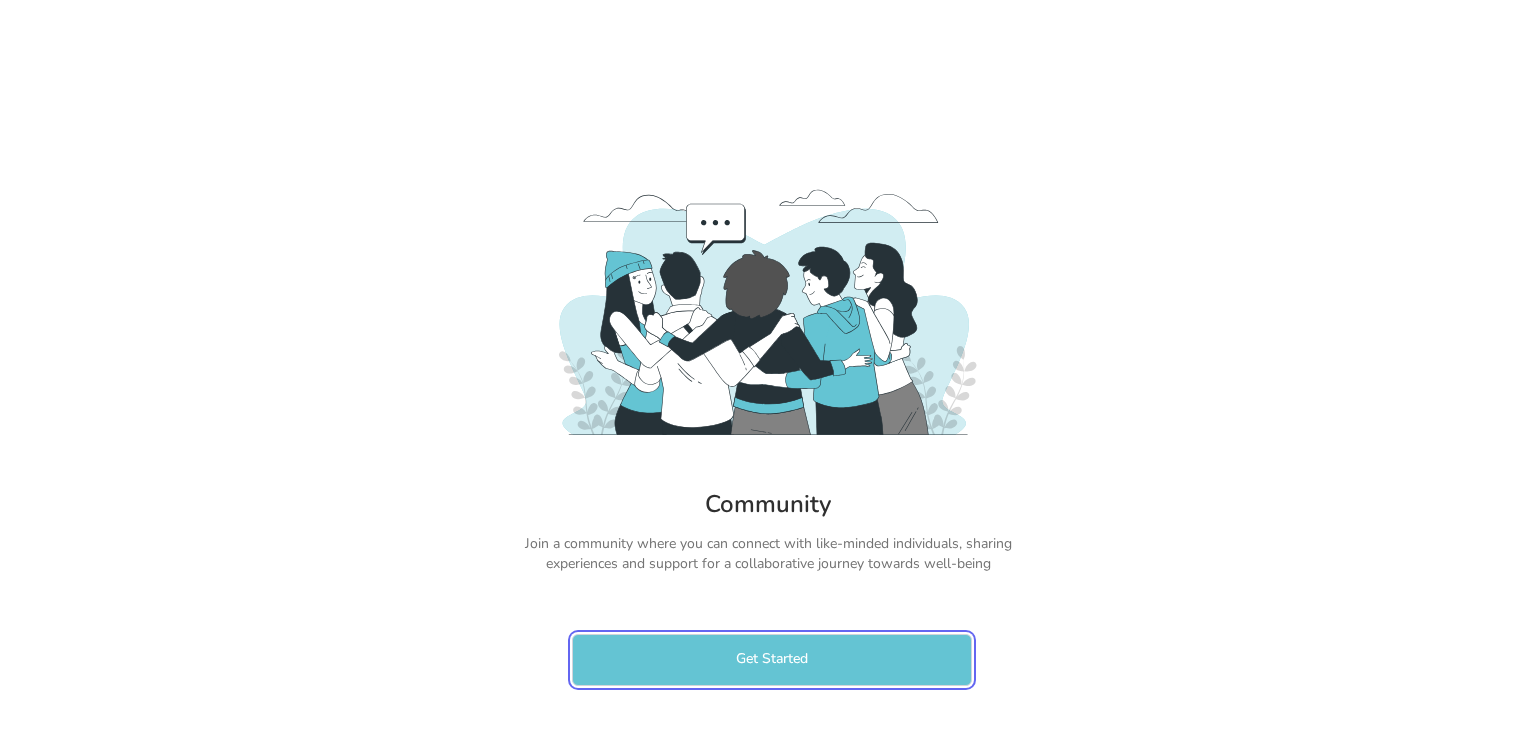 click on "Get Started" at bounding box center (772, 660) 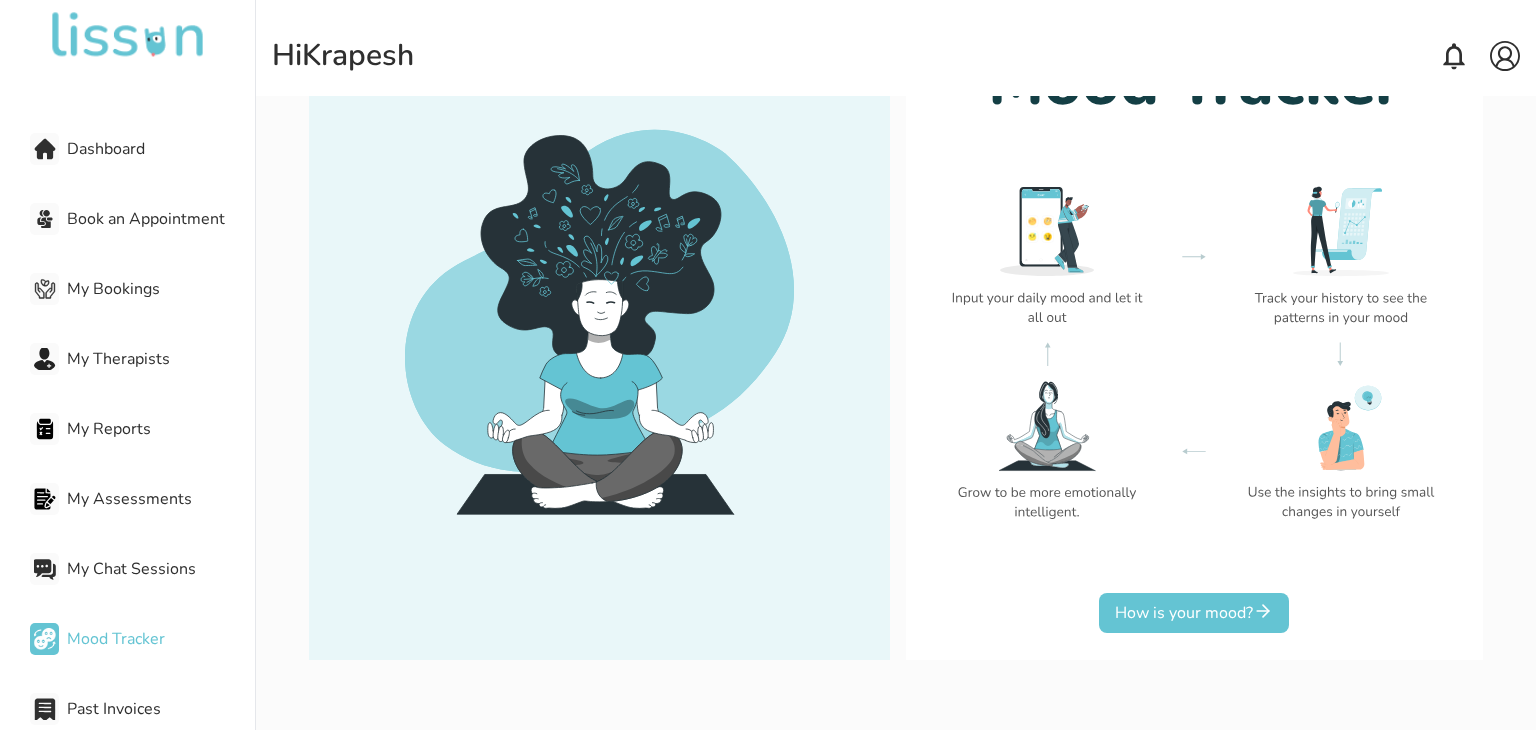scroll, scrollTop: 232, scrollLeft: 0, axis: vertical 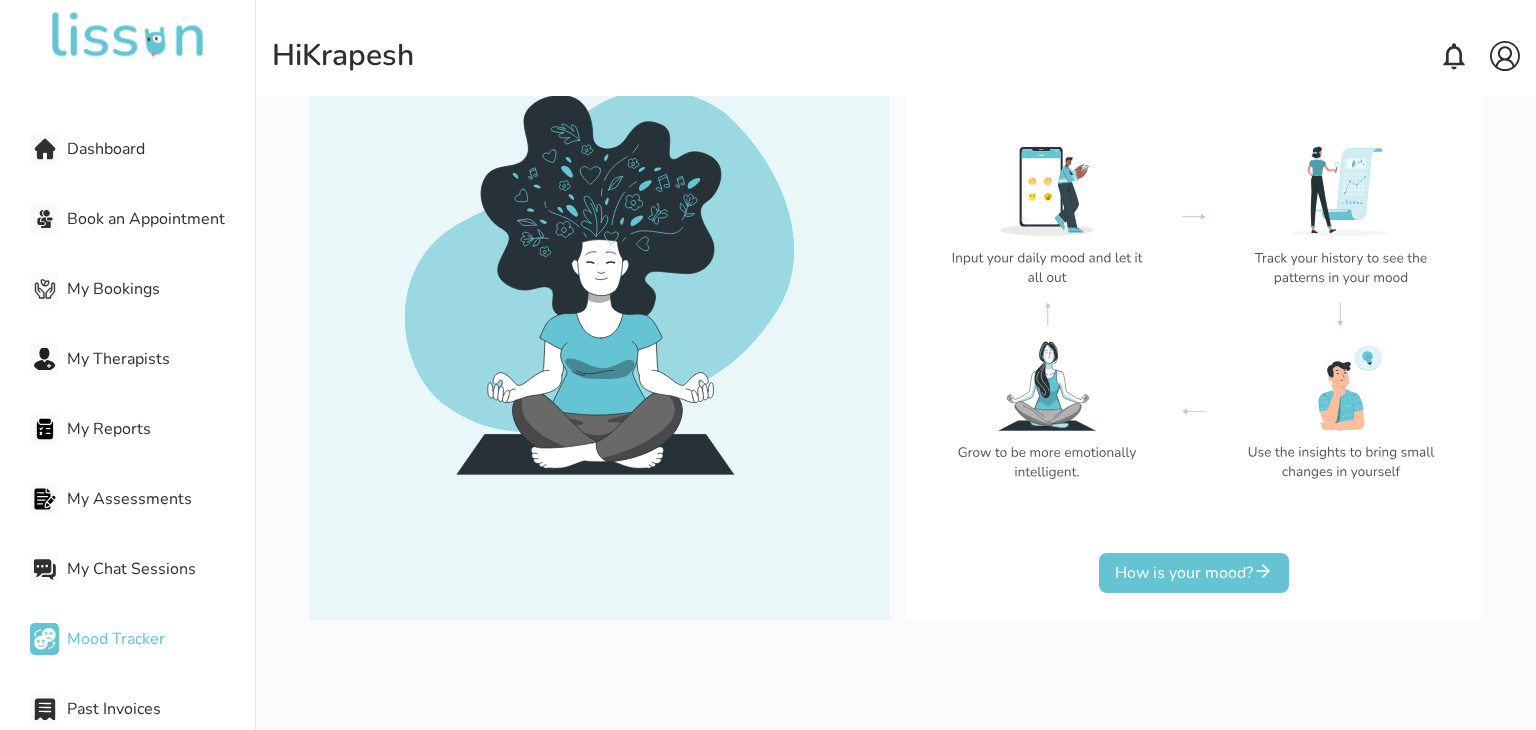 click on "How is your mood?" at bounding box center (1194, 573) 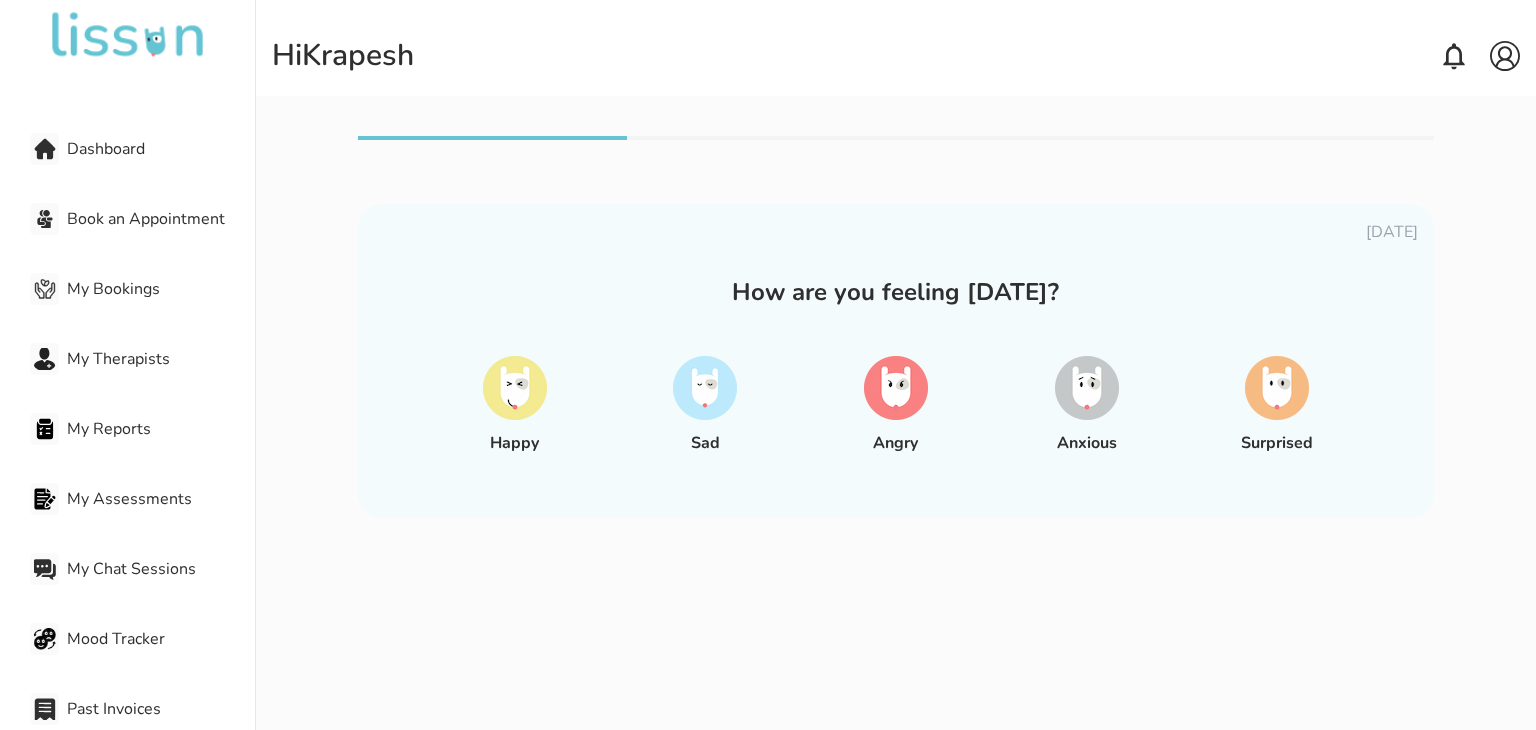 scroll, scrollTop: 0, scrollLeft: 0, axis: both 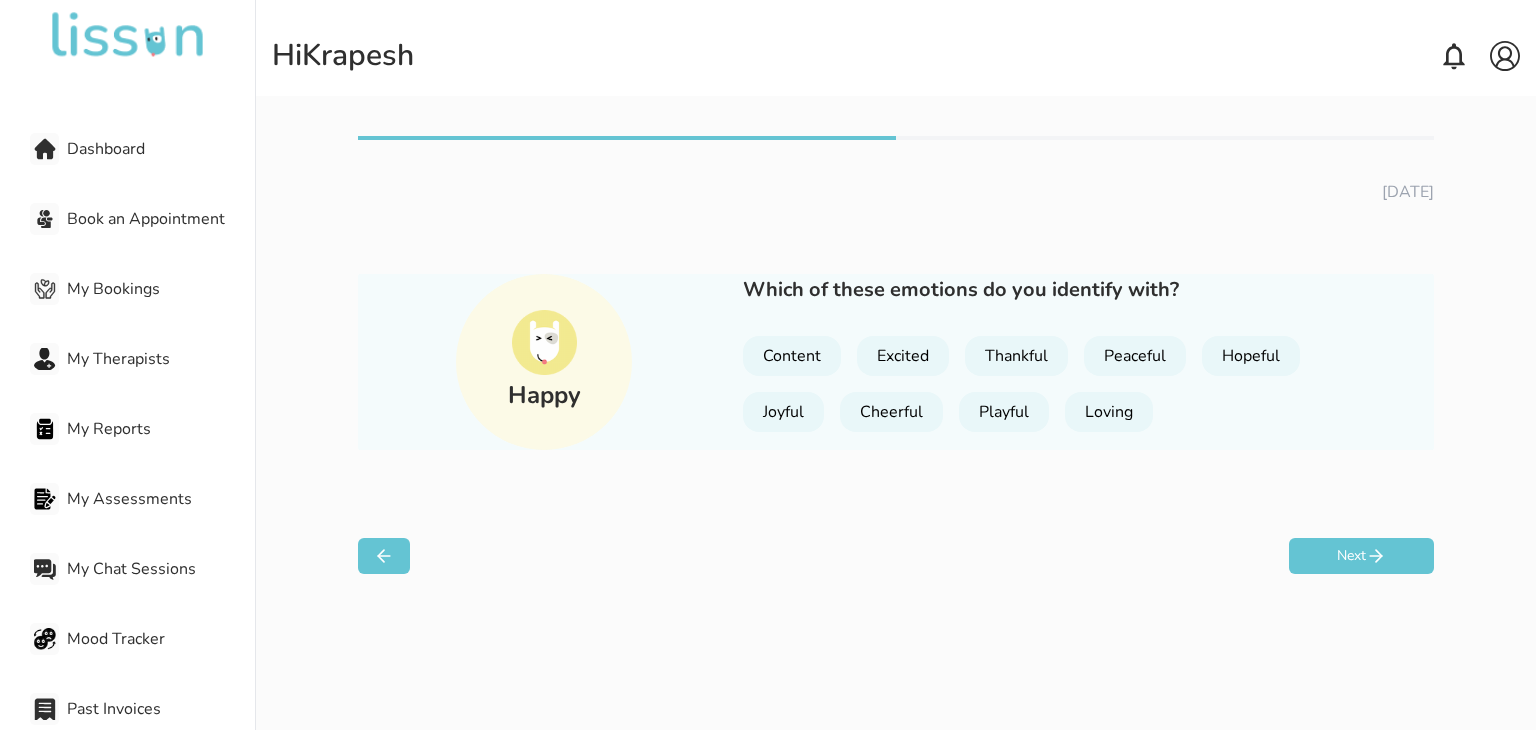 click on "Content" at bounding box center [792, 356] 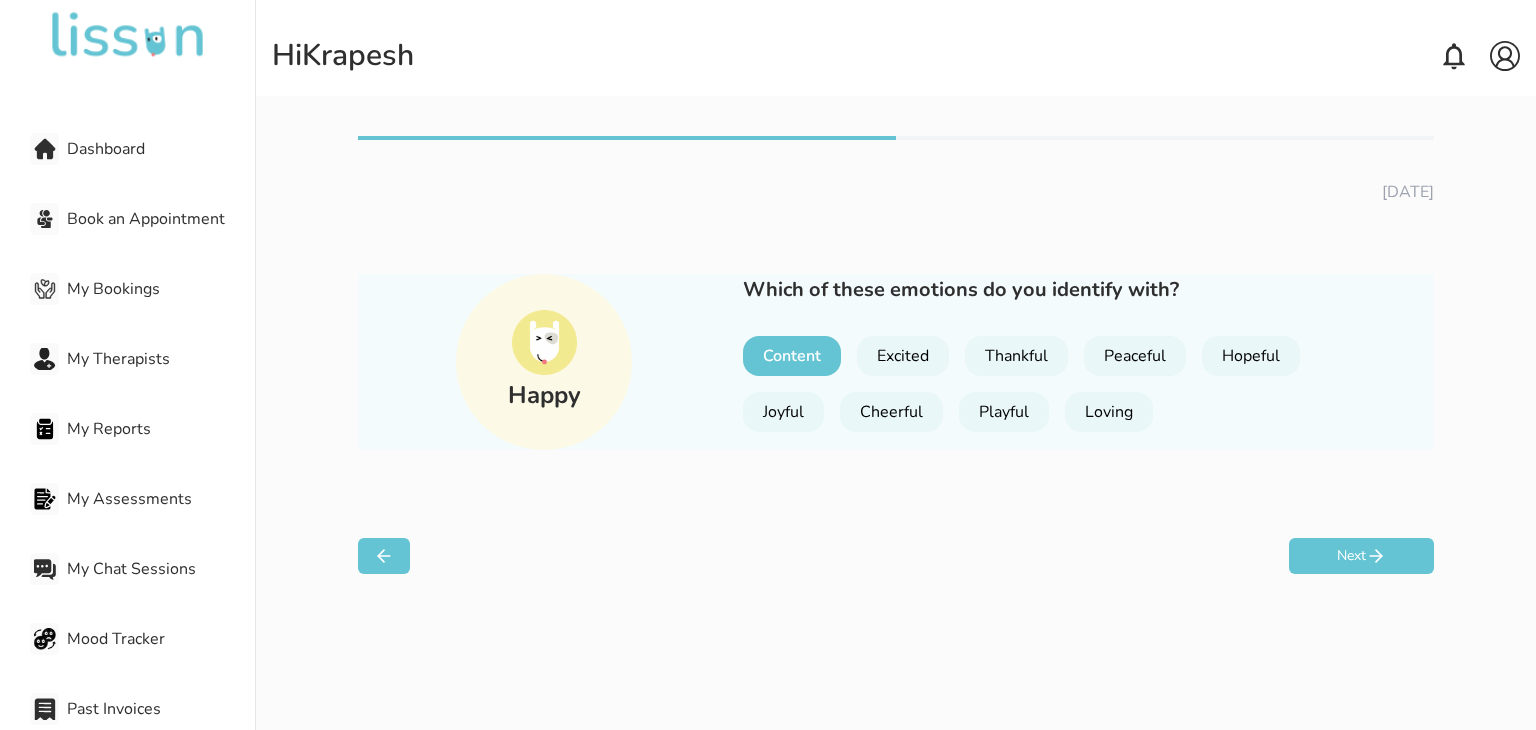 click on "Hopeful" at bounding box center [1251, 356] 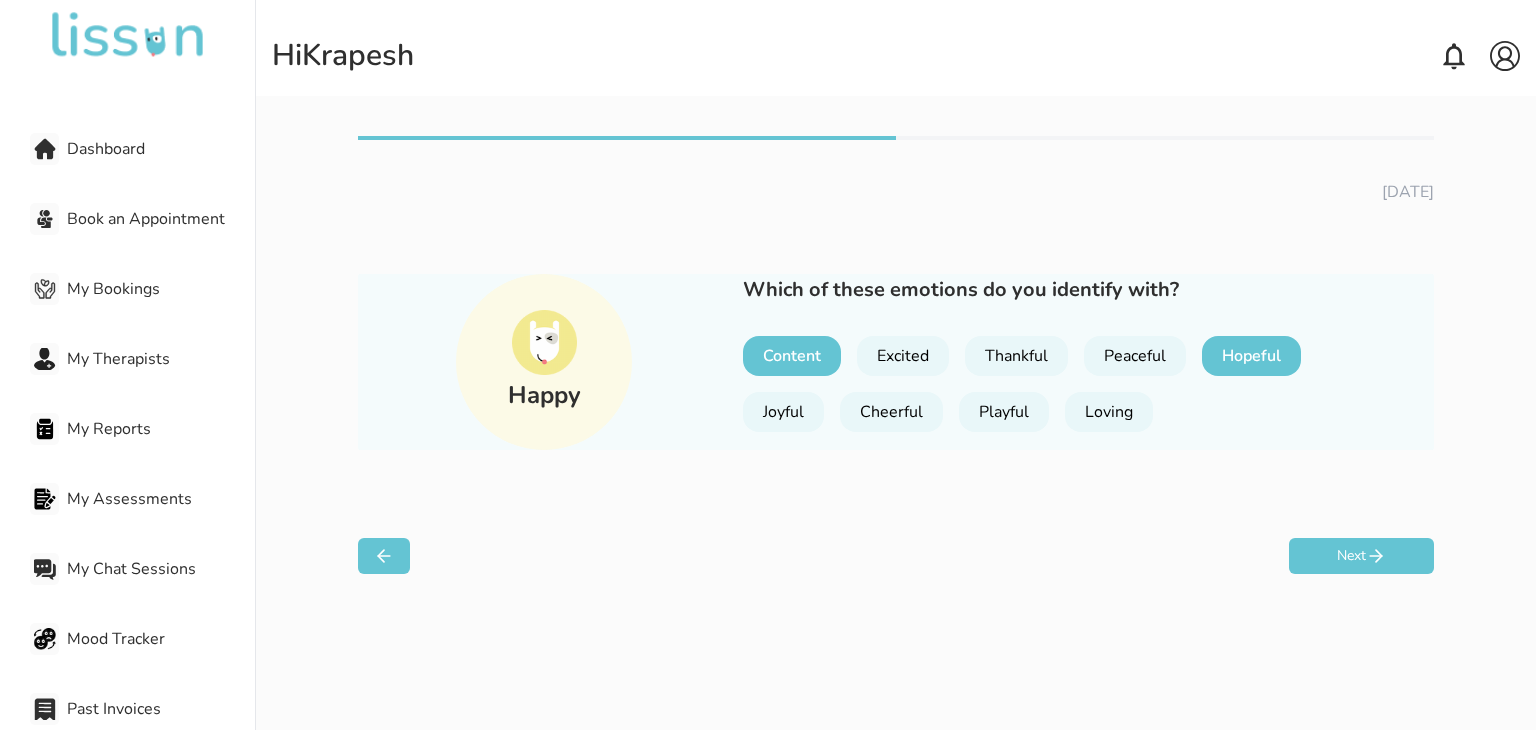 click on "Peaceful" at bounding box center (1135, 356) 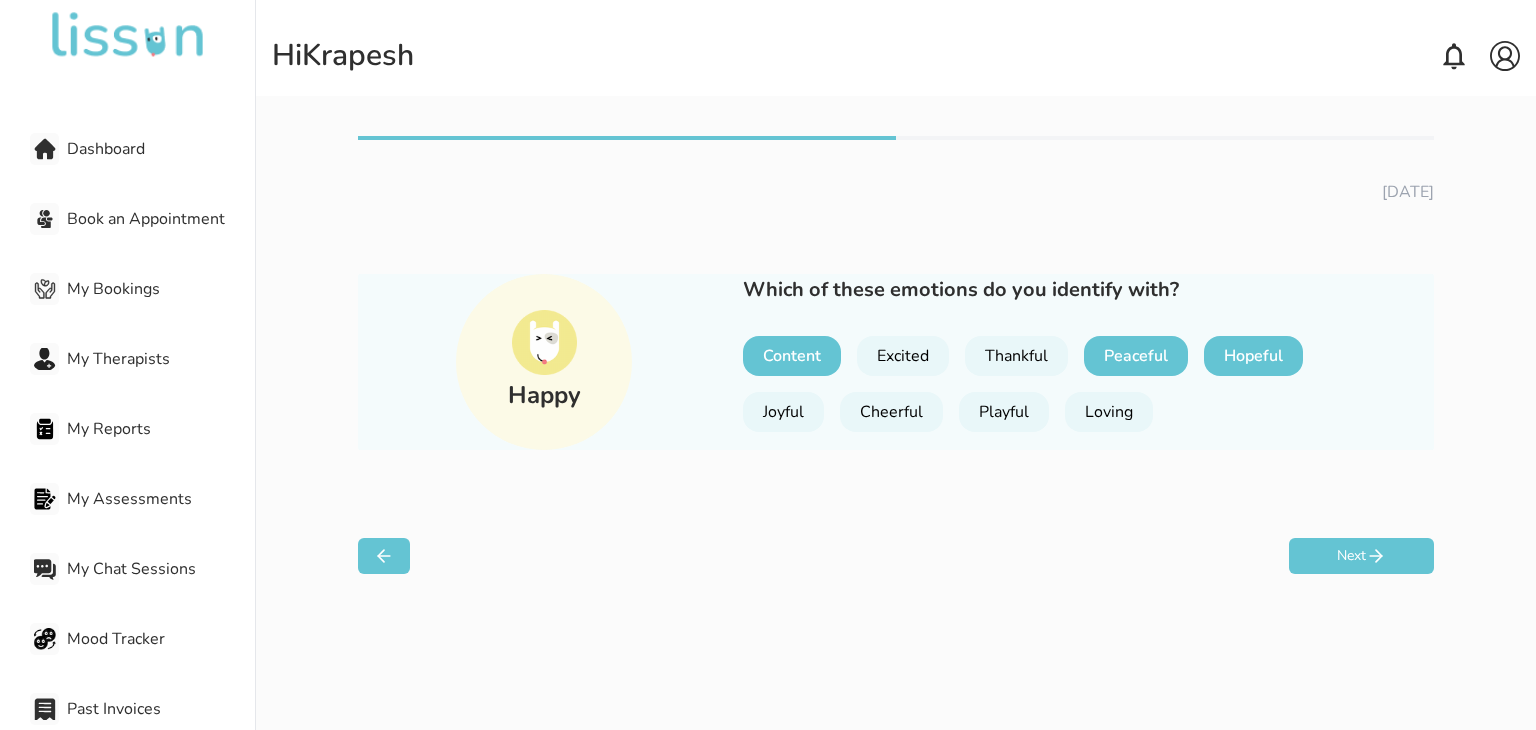 click on "Next" at bounding box center [1361, 556] 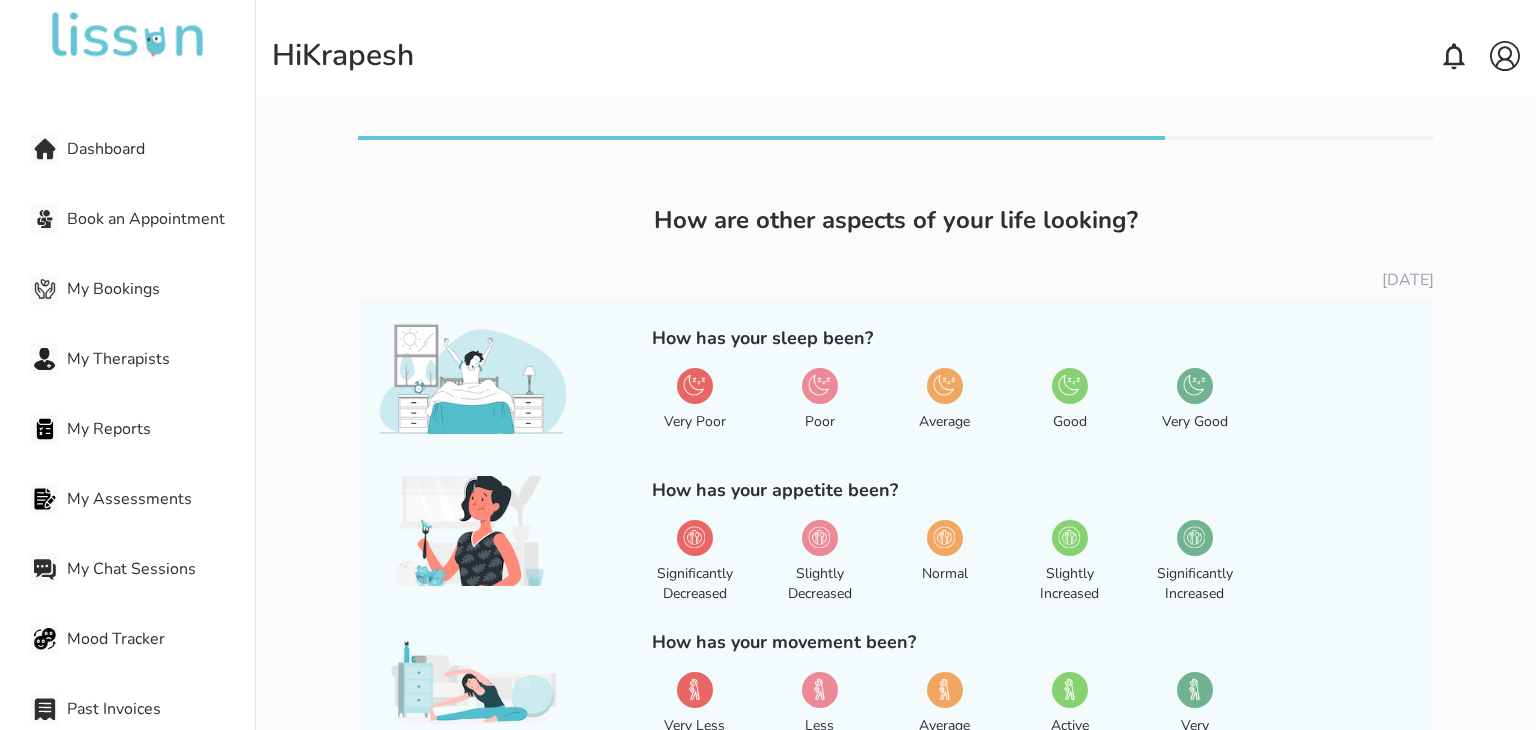 scroll, scrollTop: 40, scrollLeft: 0, axis: vertical 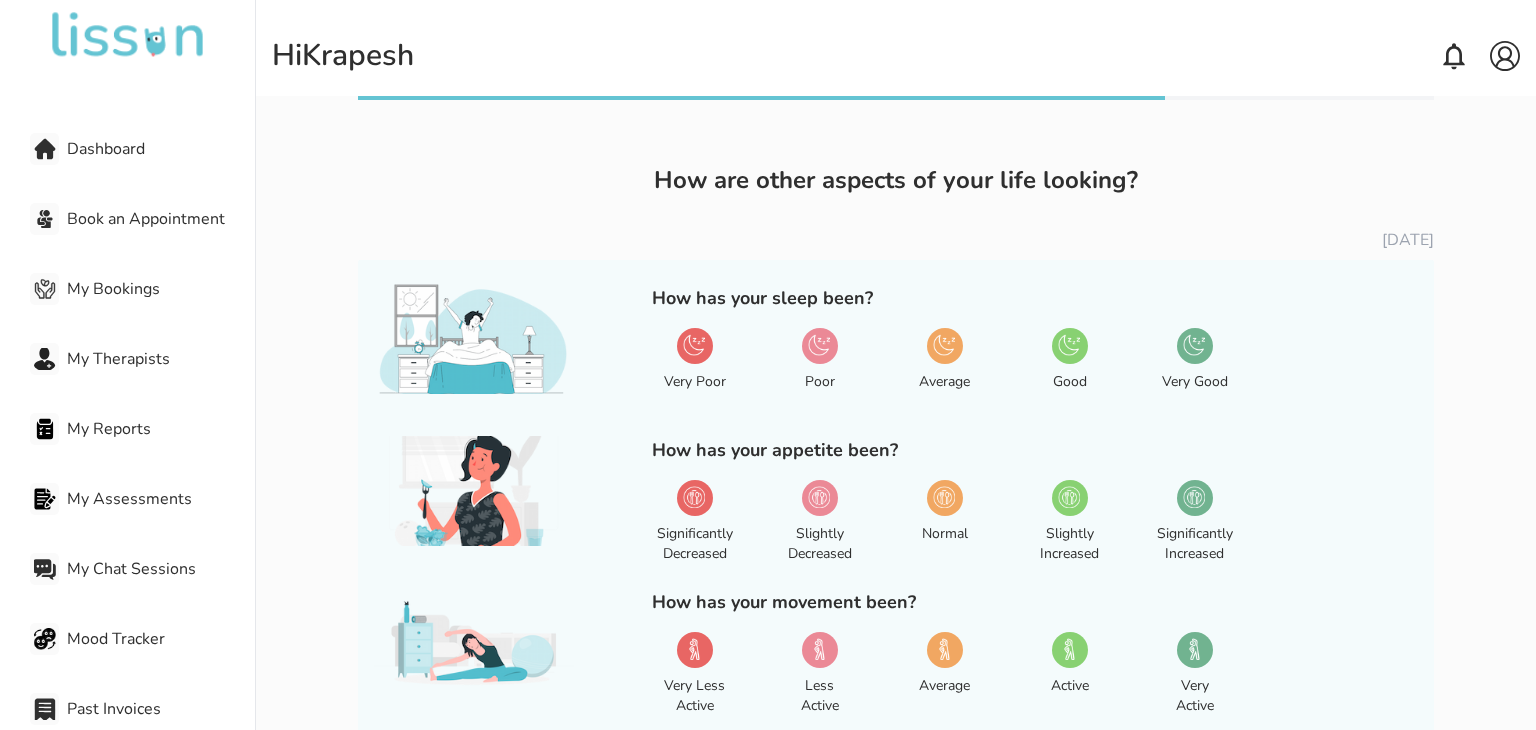 click on "Very Good" at bounding box center [1194, 370] 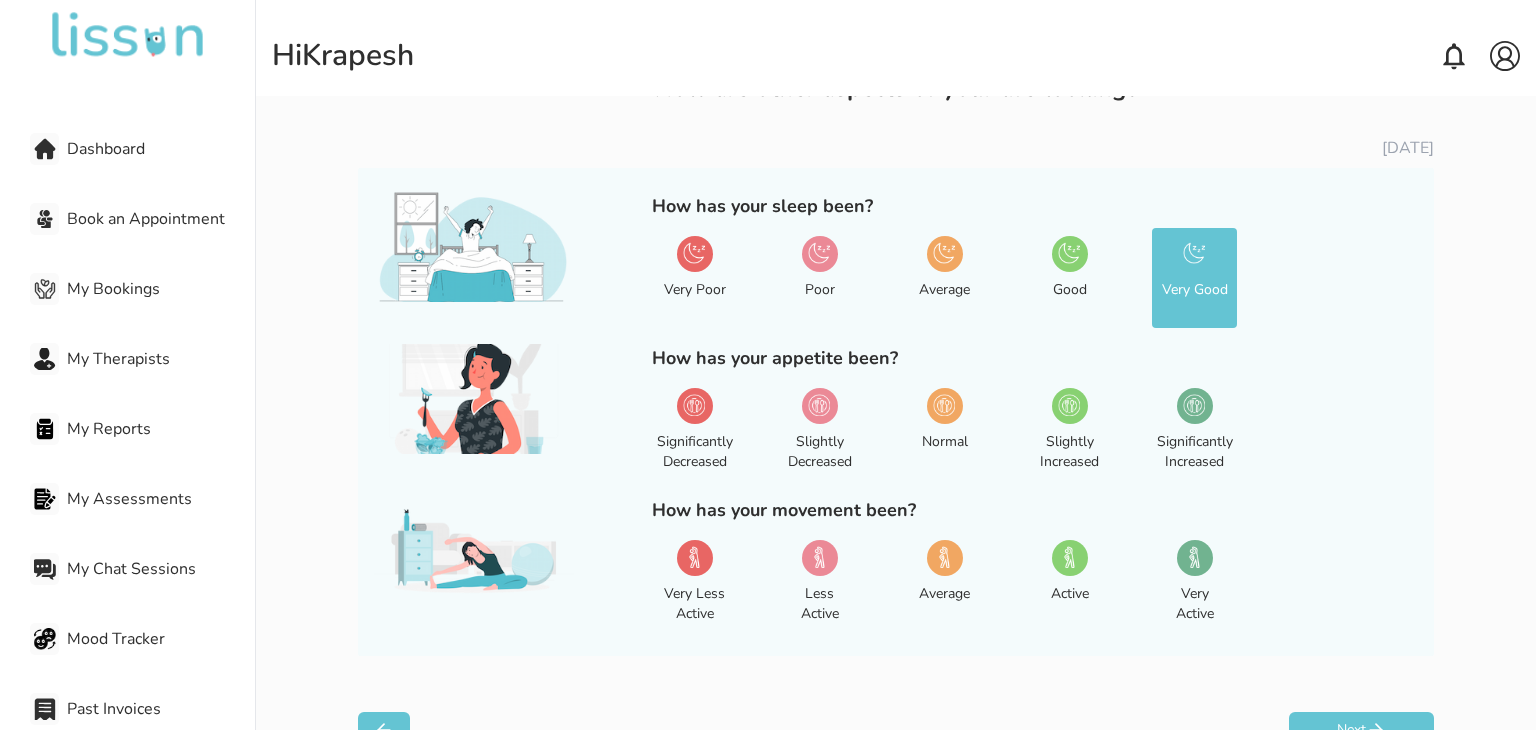 scroll, scrollTop: 182, scrollLeft: 0, axis: vertical 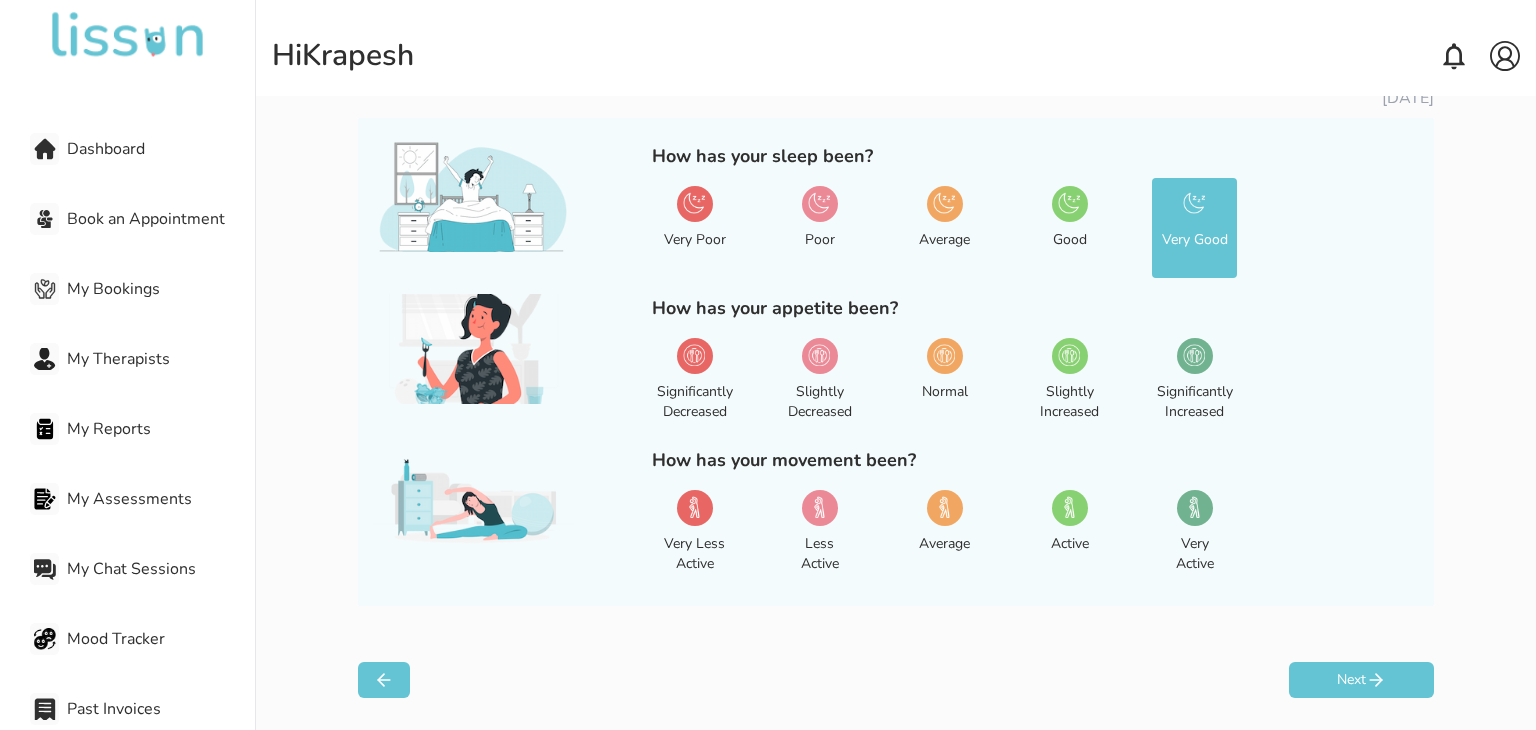 click on "Significantly Increased" at bounding box center [1194, 380] 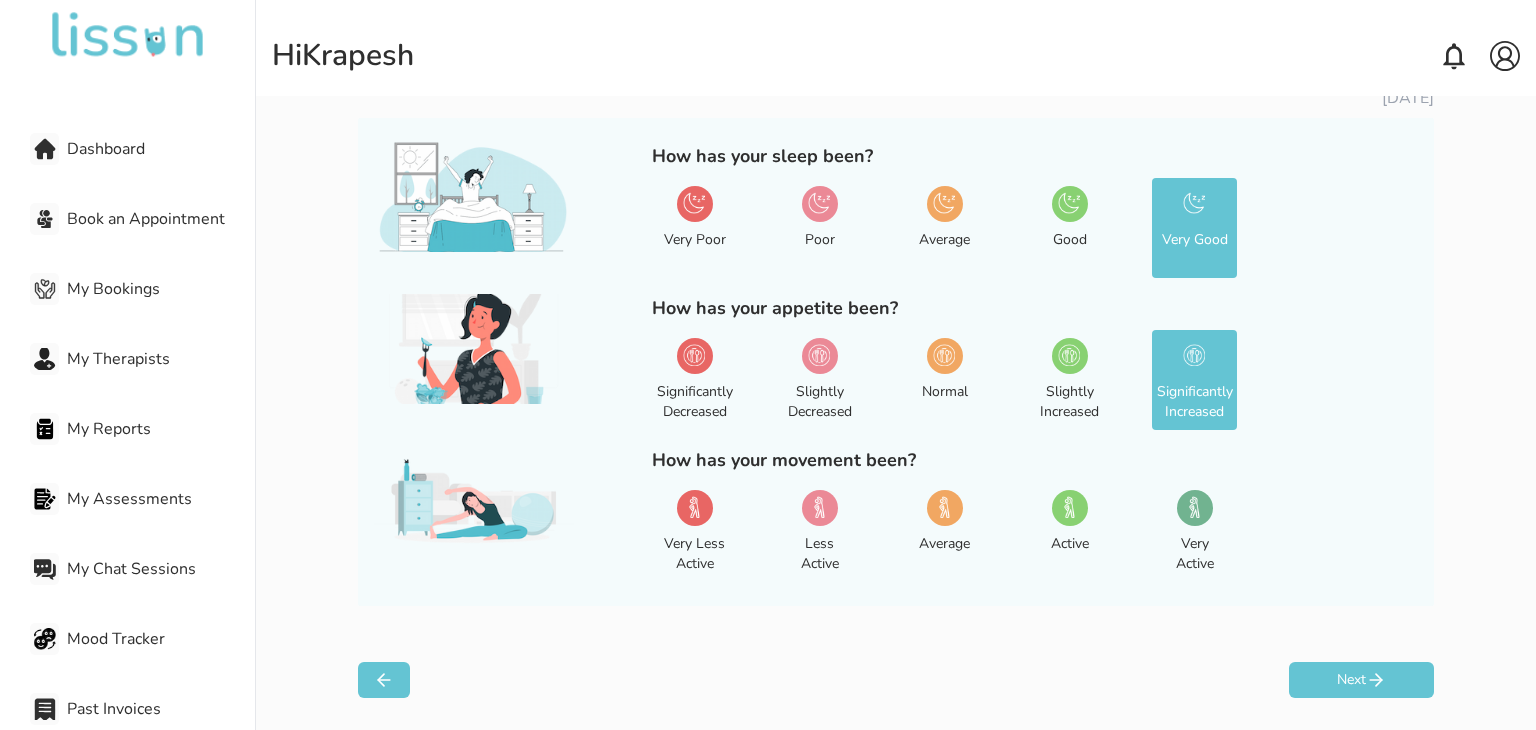 click at bounding box center (1194, 507) 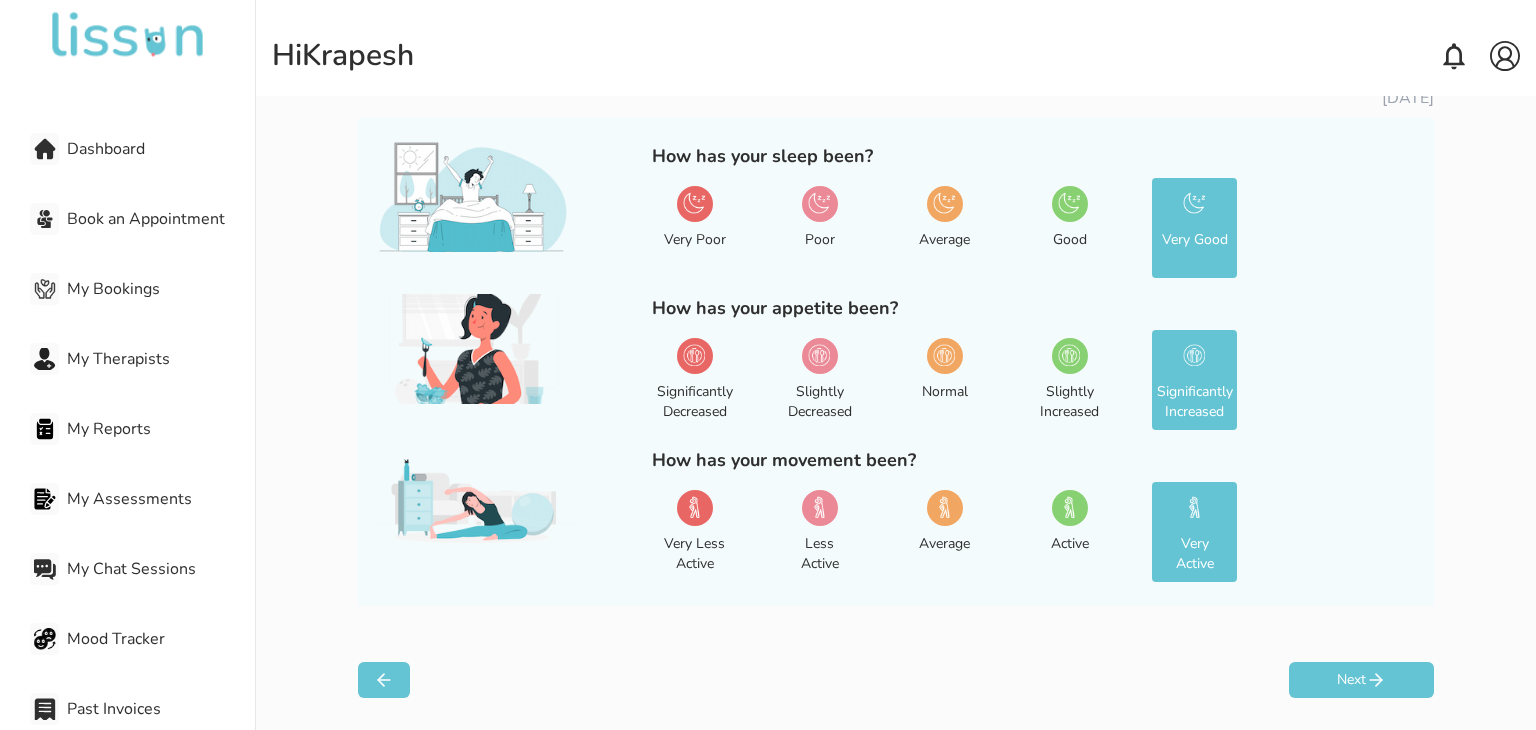 click on "Next" at bounding box center [1361, 680] 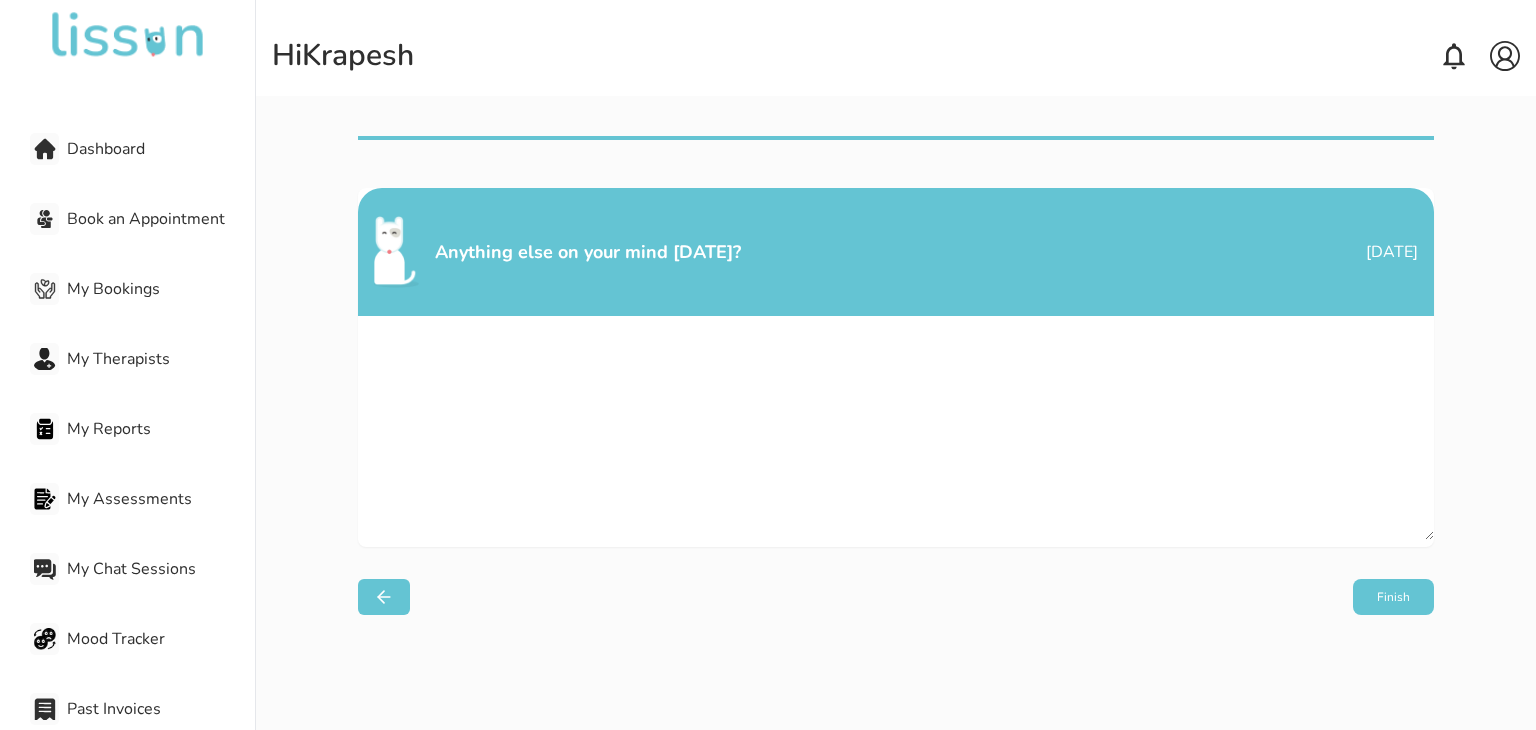 scroll, scrollTop: 0, scrollLeft: 0, axis: both 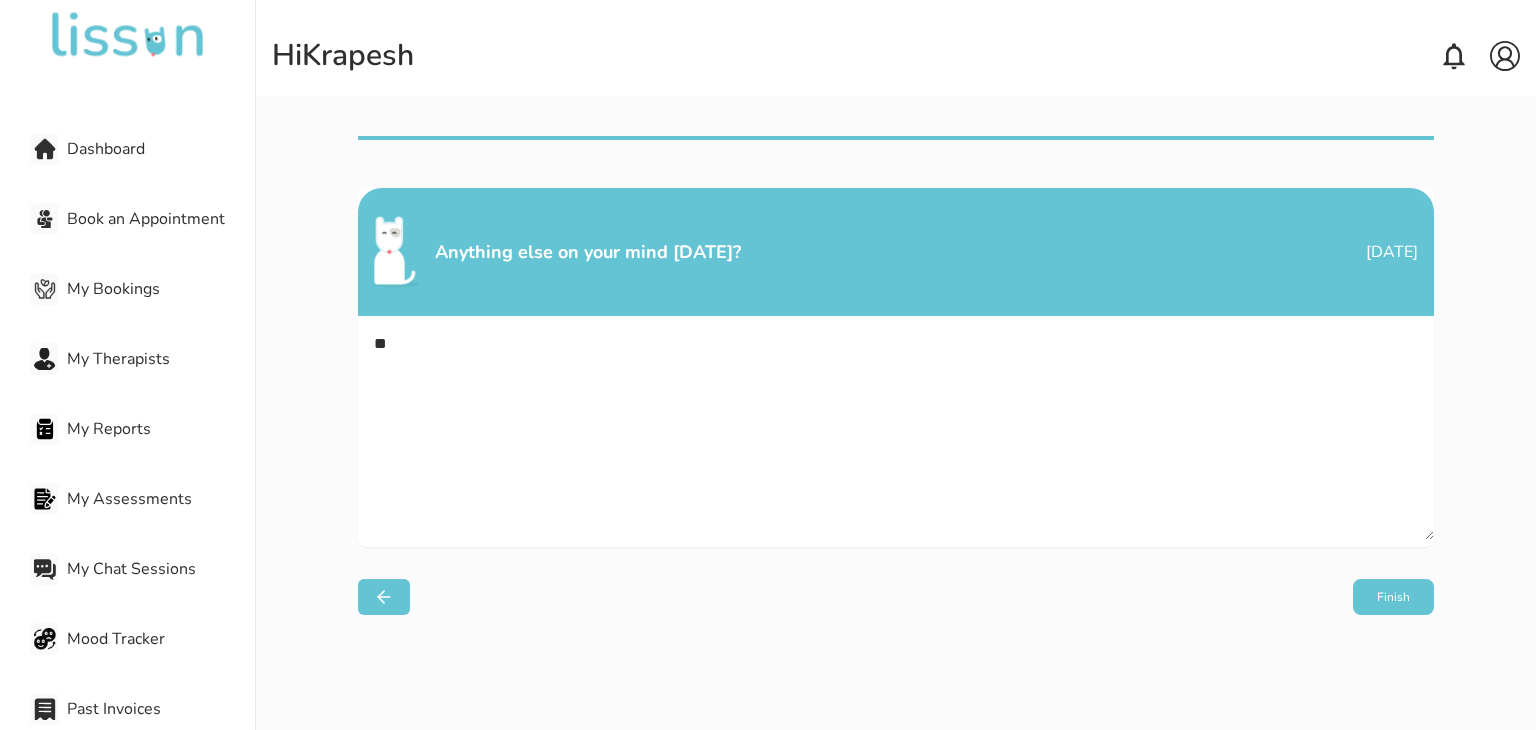 type on "**" 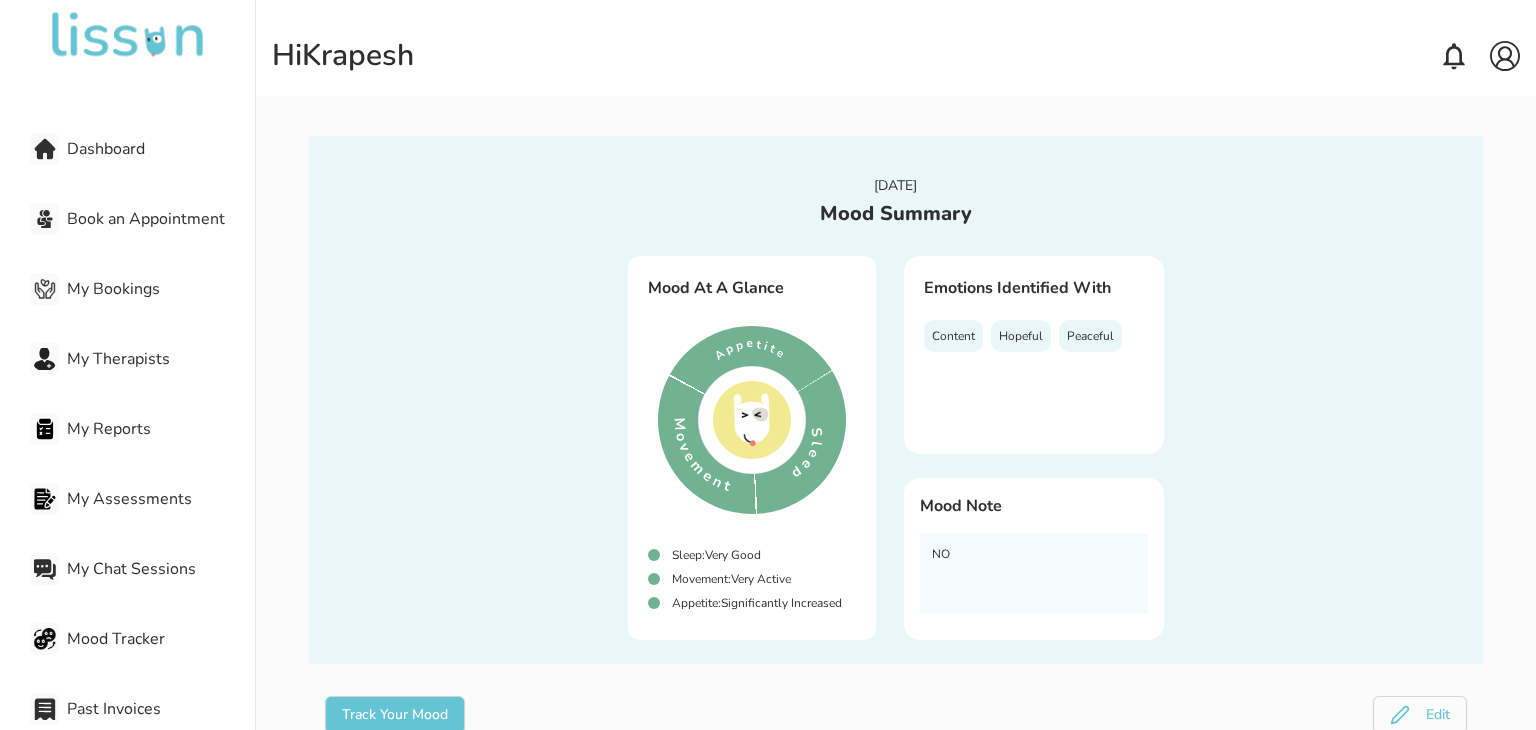 click on "Mood Summary [DATE] Mood At A Glance Sleep :  Very Good Movement :  Very Active Appetite :  Significantly Increased Emotions Identified With Content Hopeful Peaceful Mood Note NO" at bounding box center [895, 400] 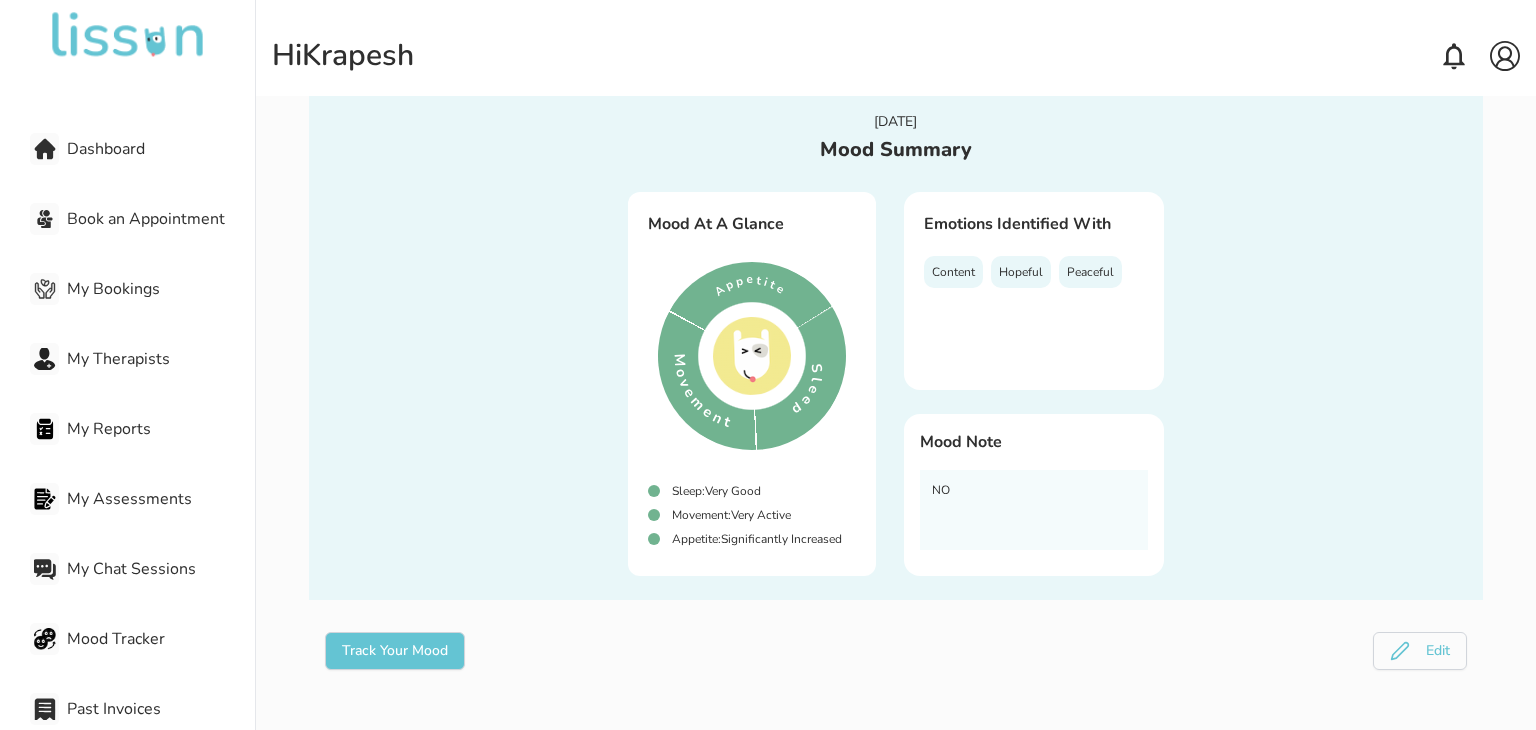 click on "My Assessments" at bounding box center (142, 499) 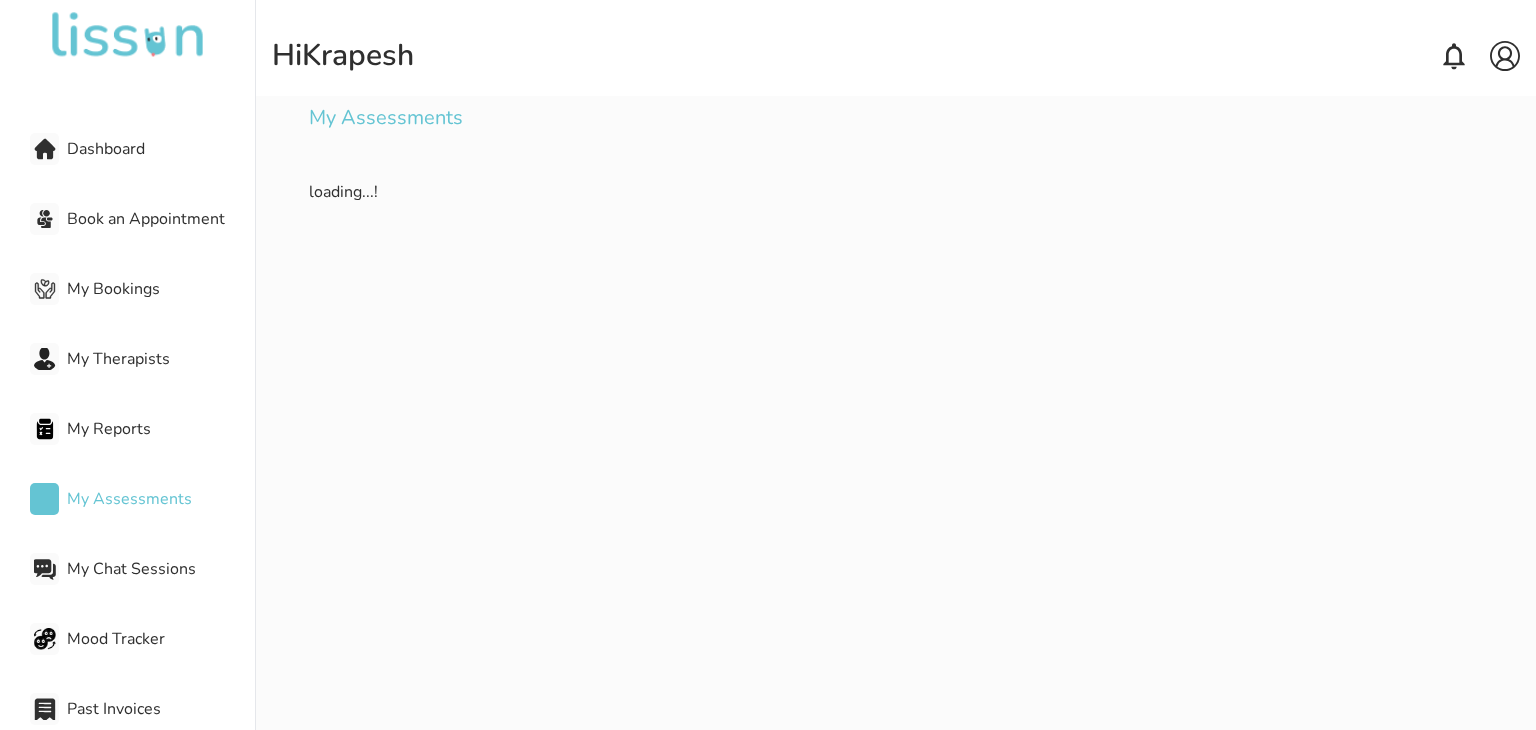 scroll, scrollTop: 0, scrollLeft: 0, axis: both 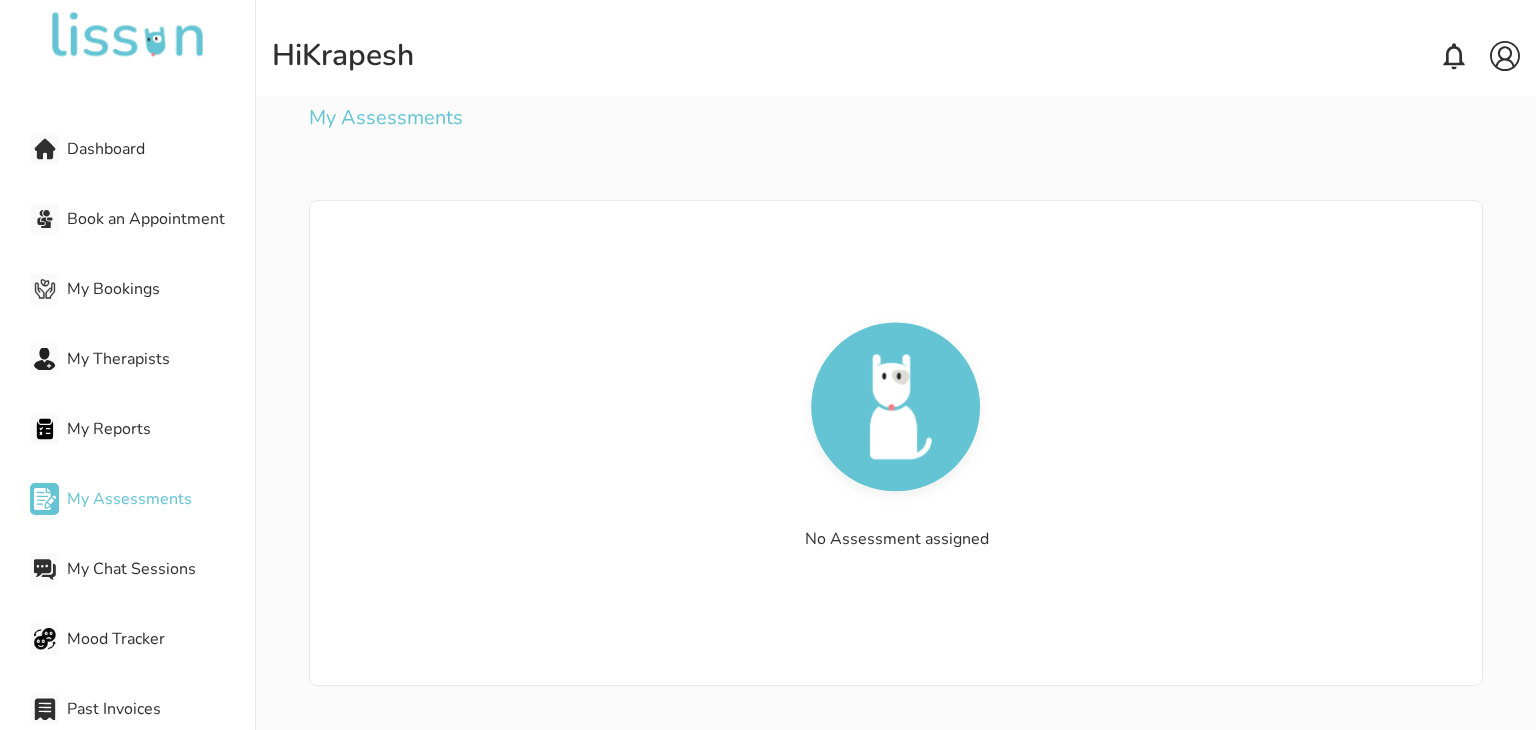 click at bounding box center (128, 36) 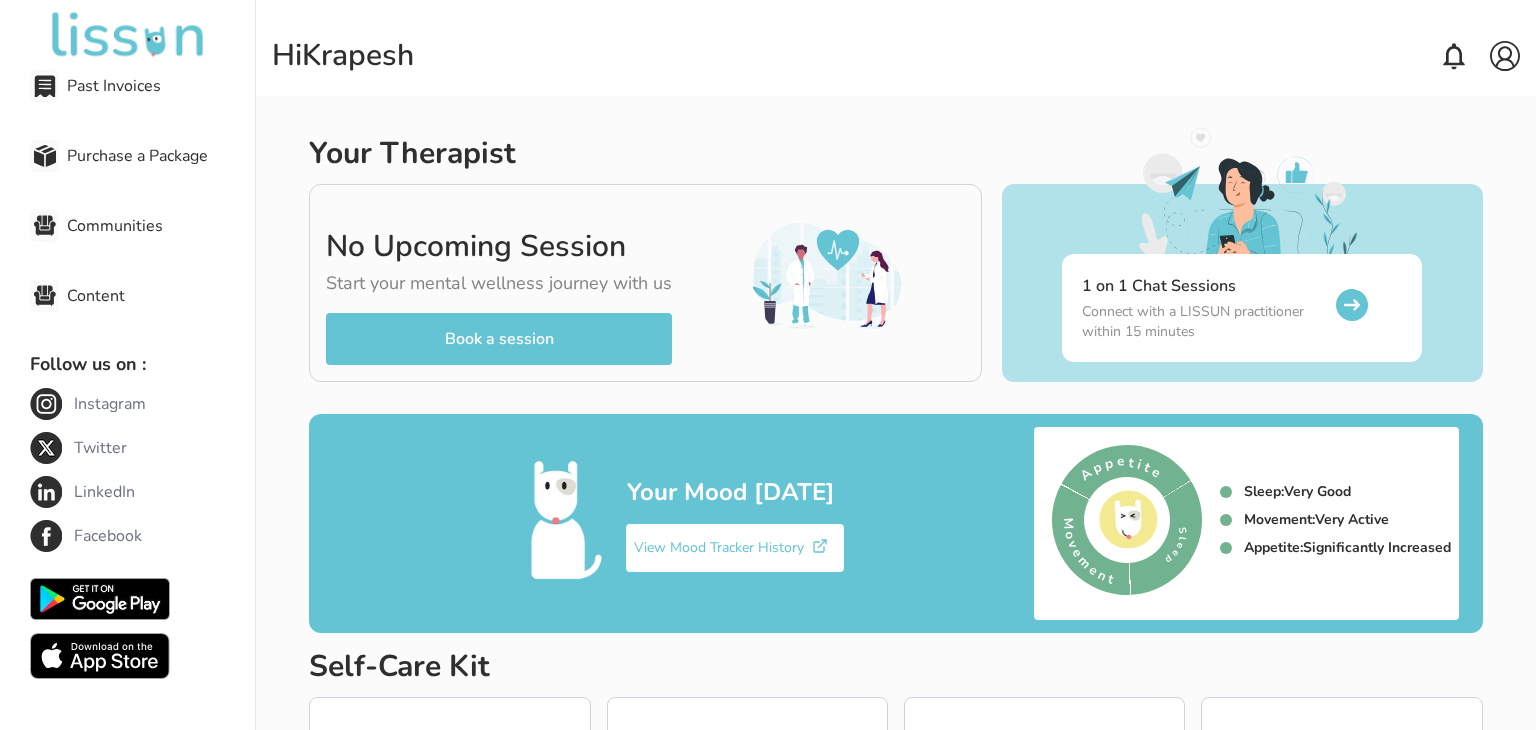 scroll, scrollTop: 628, scrollLeft: 0, axis: vertical 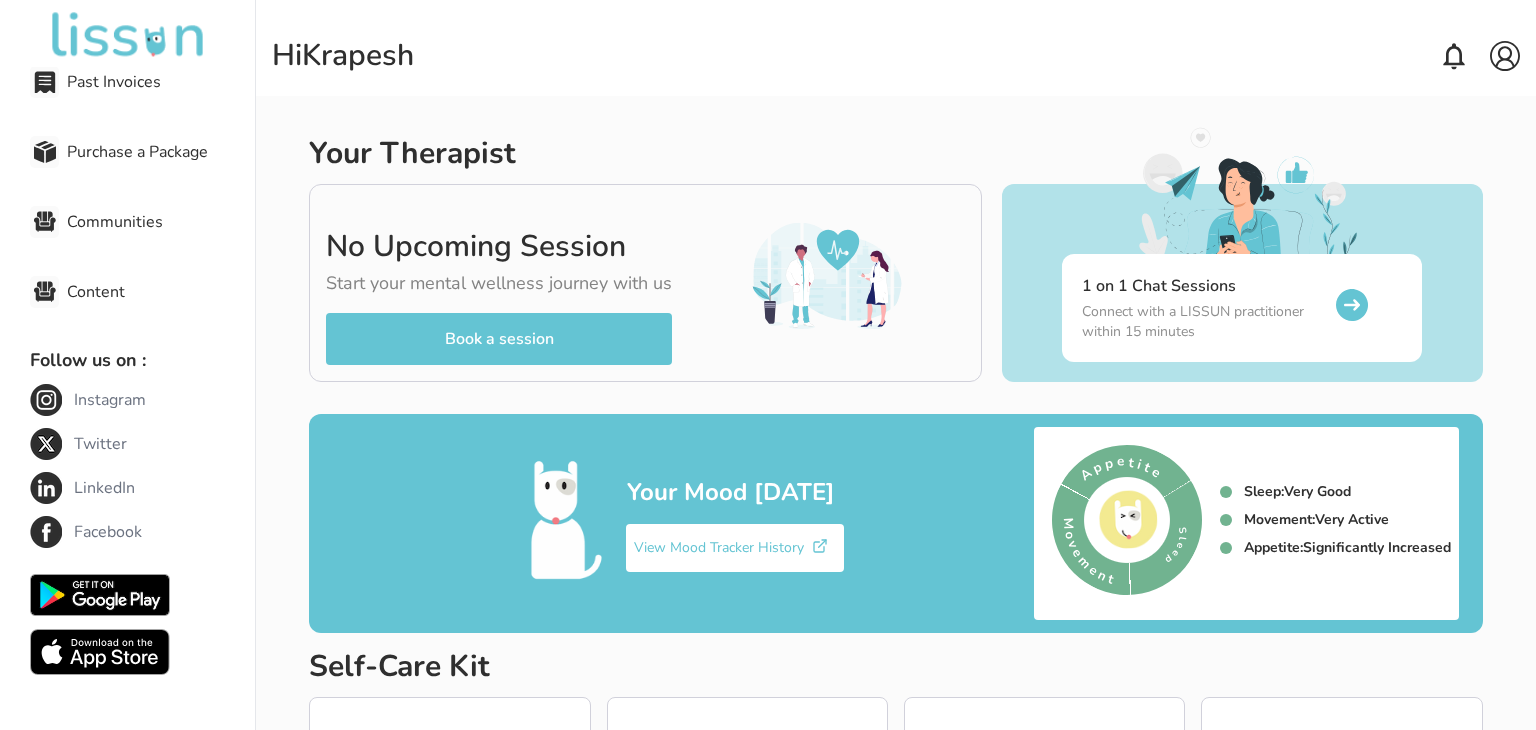 click at bounding box center (128, 36) 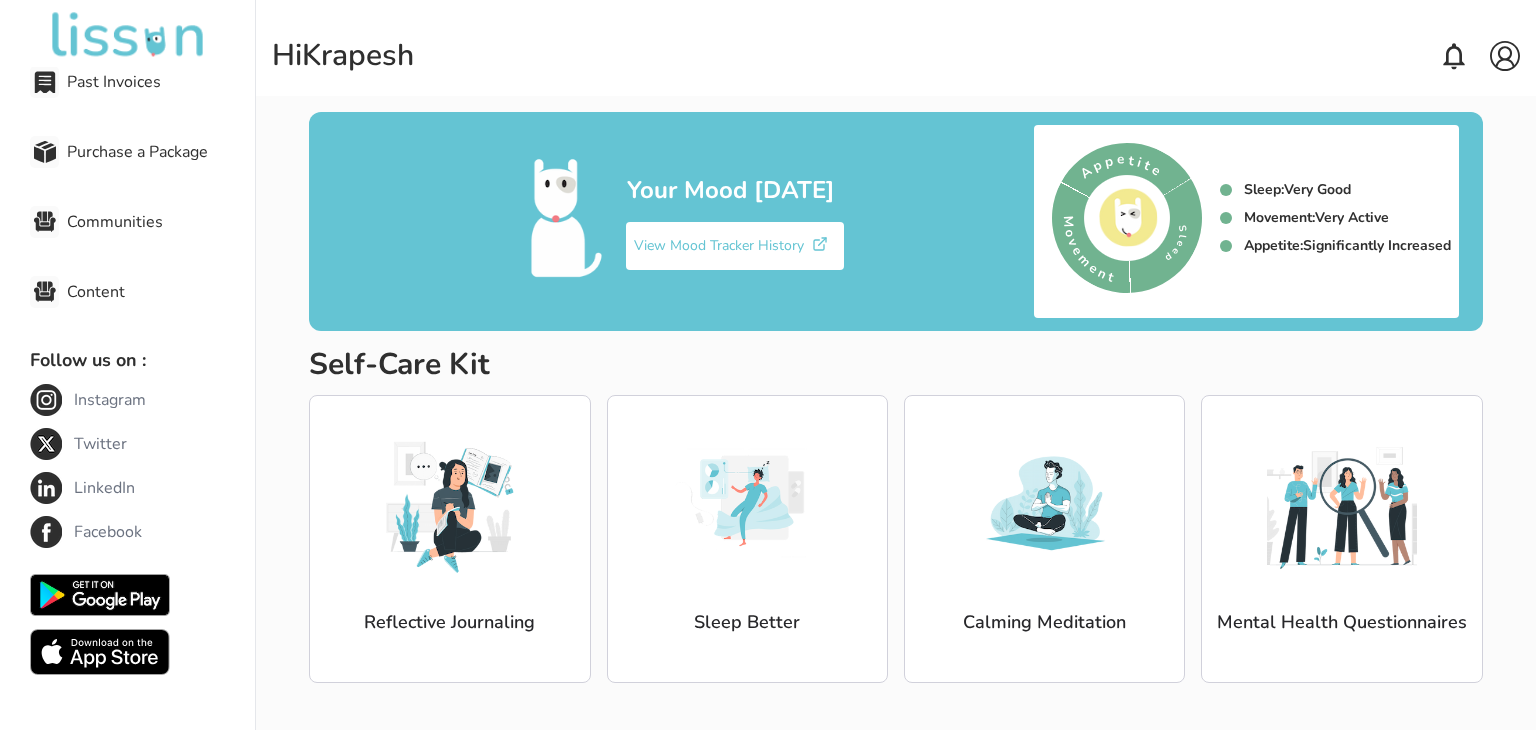 click at bounding box center (1045, 503) 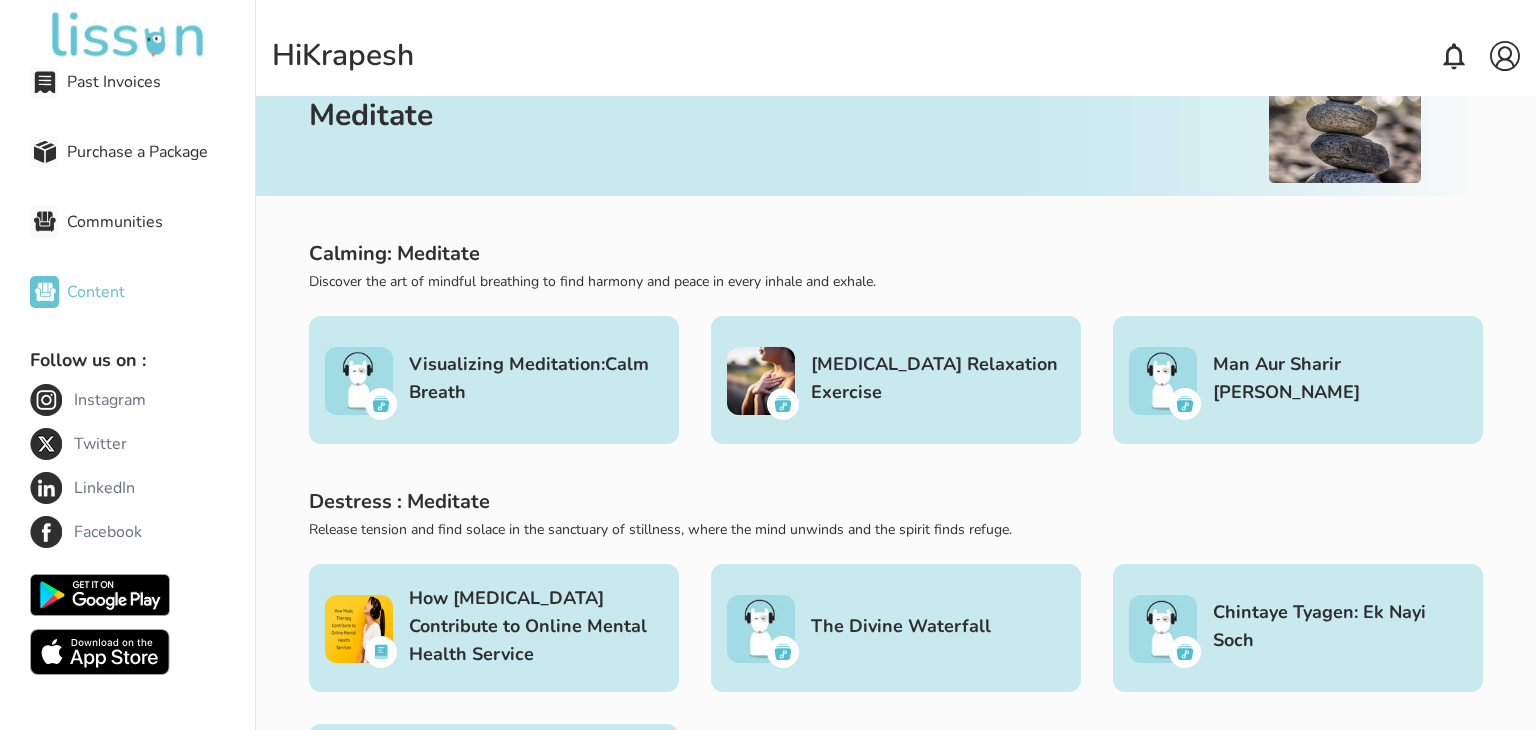 scroll, scrollTop: 0, scrollLeft: 0, axis: both 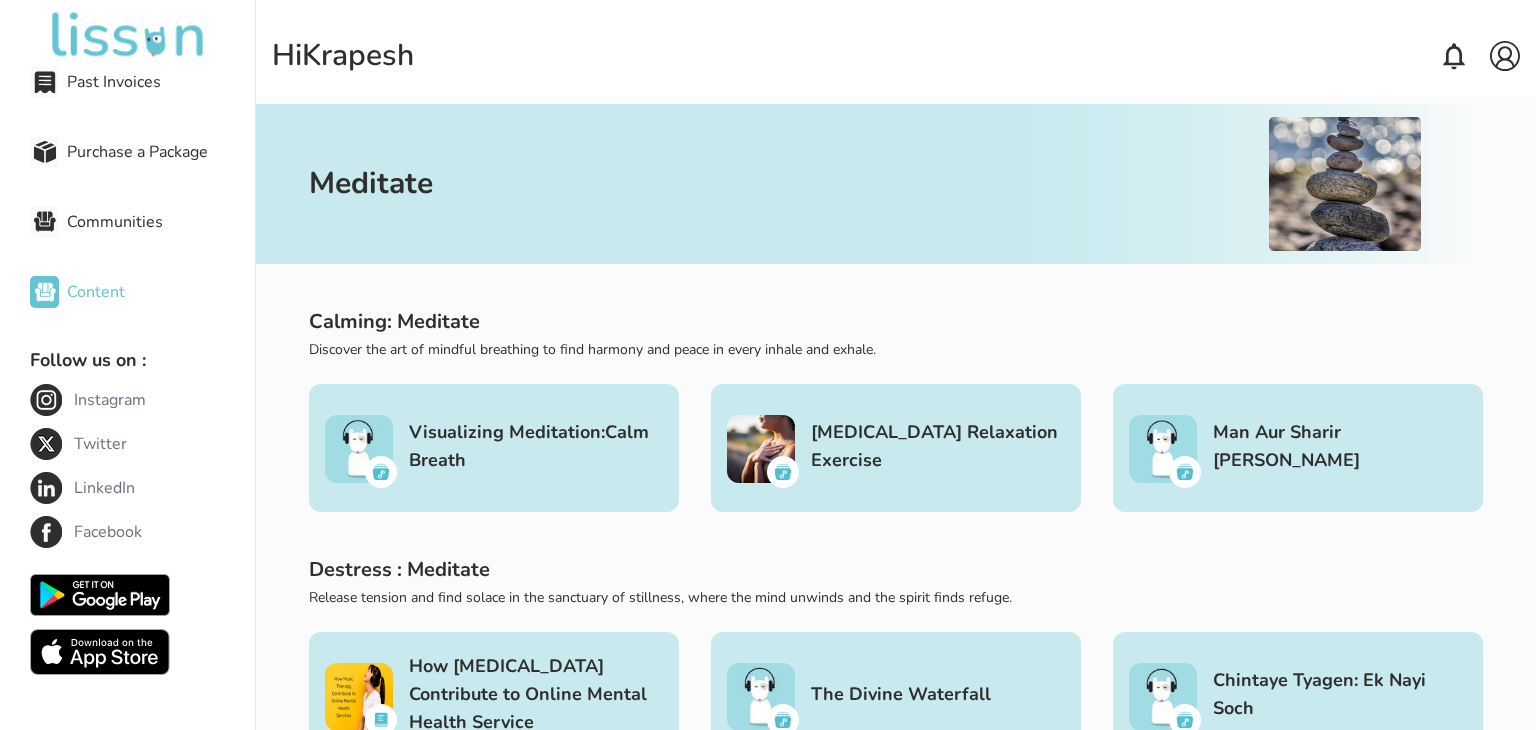 click on "Meditate" at bounding box center [749, 184] 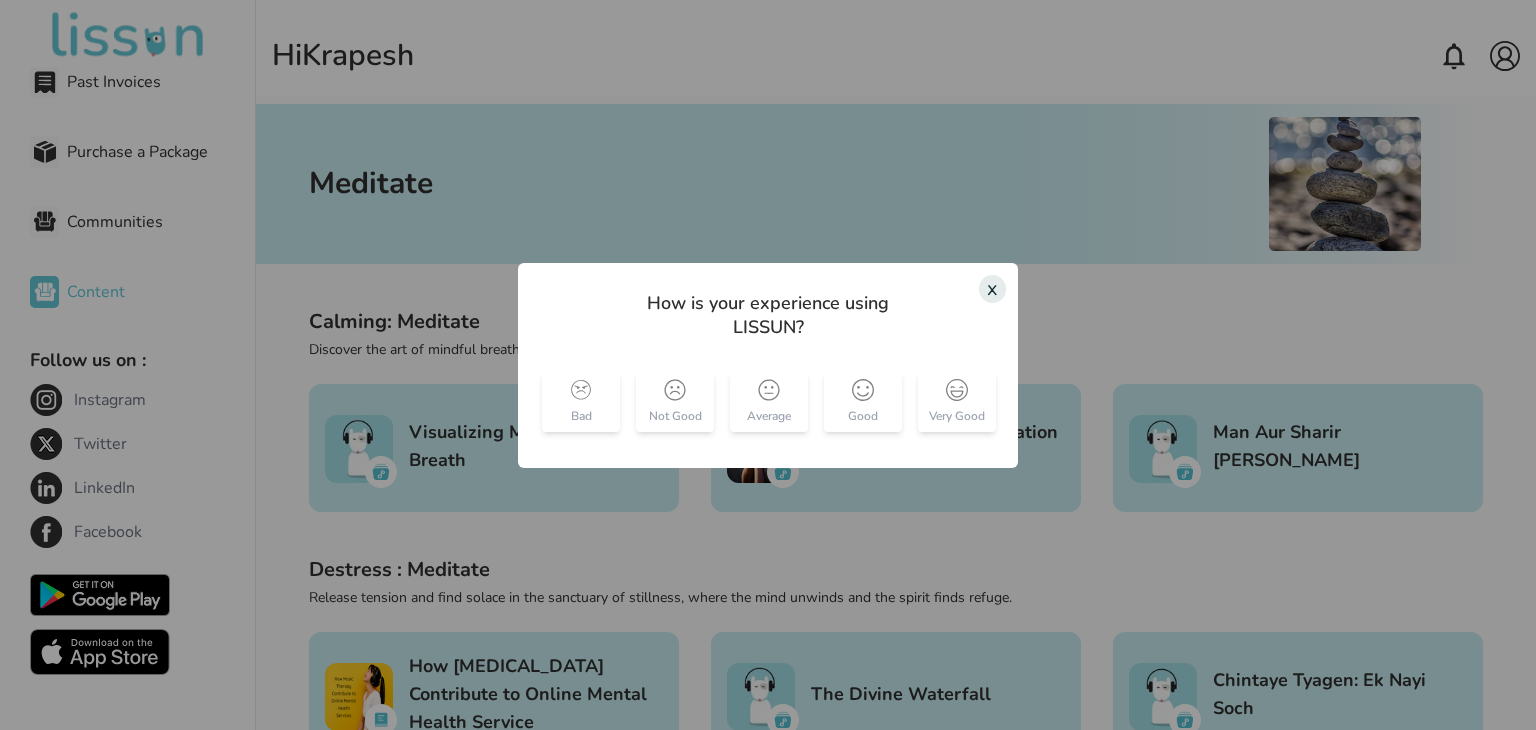 click at bounding box center [863, 390] 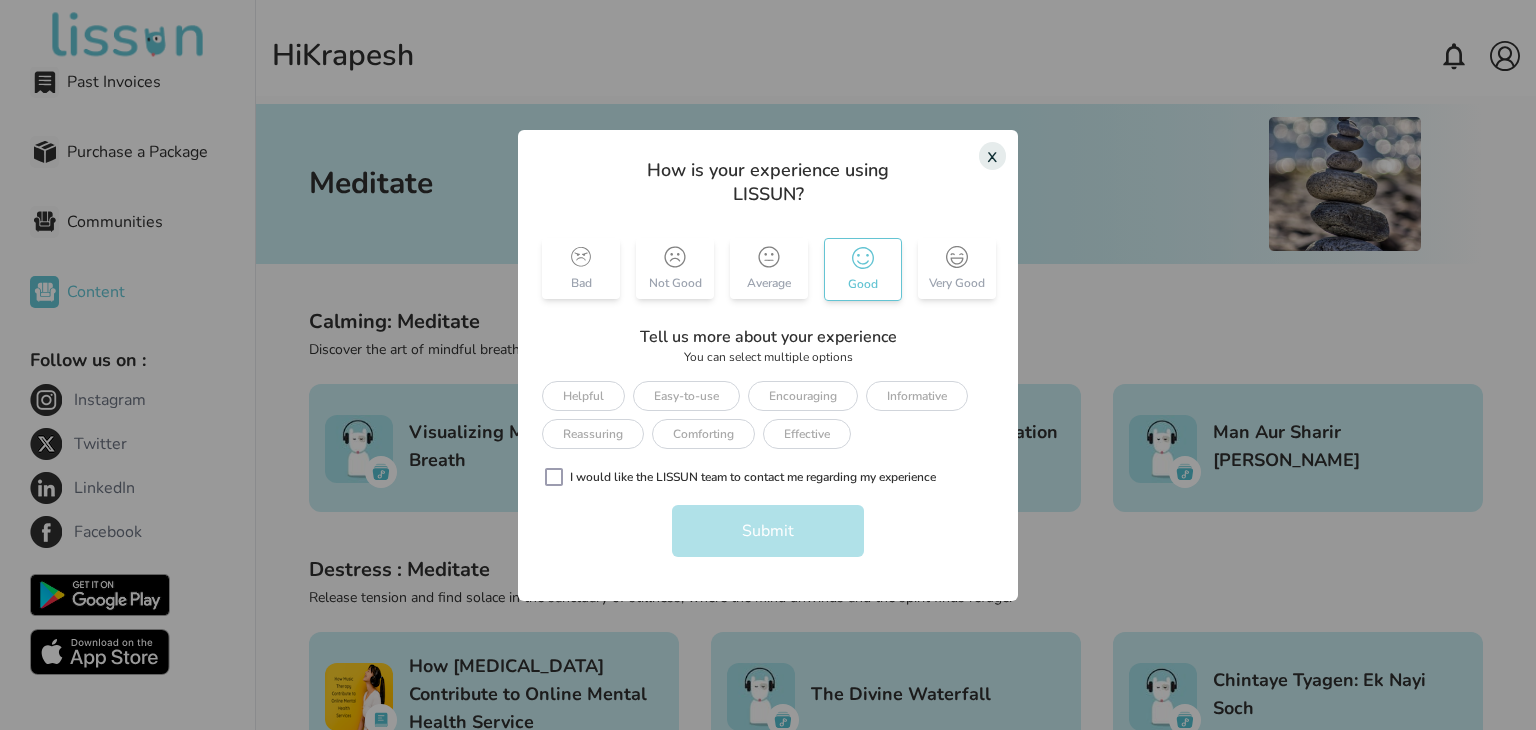 click on "x" at bounding box center [992, 156] 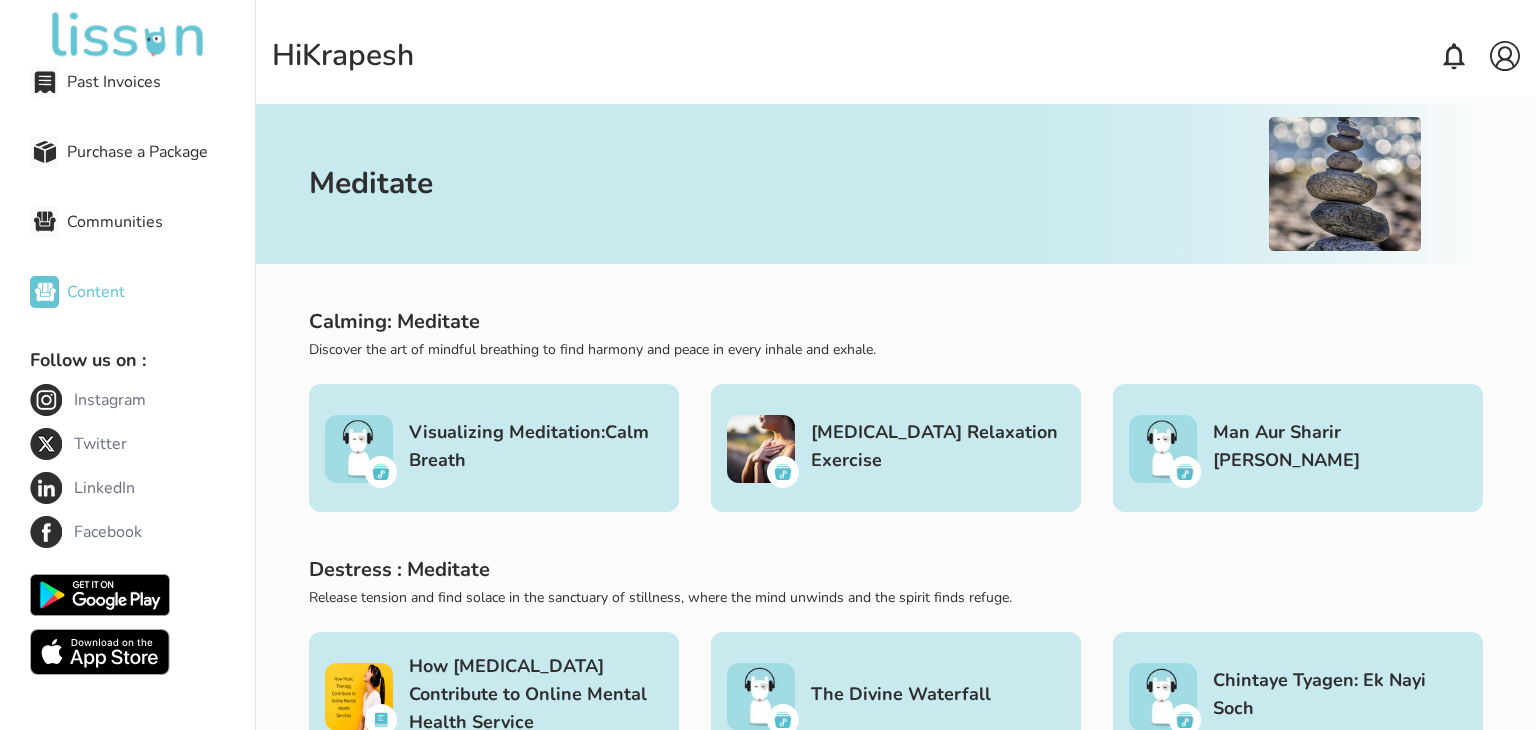click at bounding box center [128, 36] 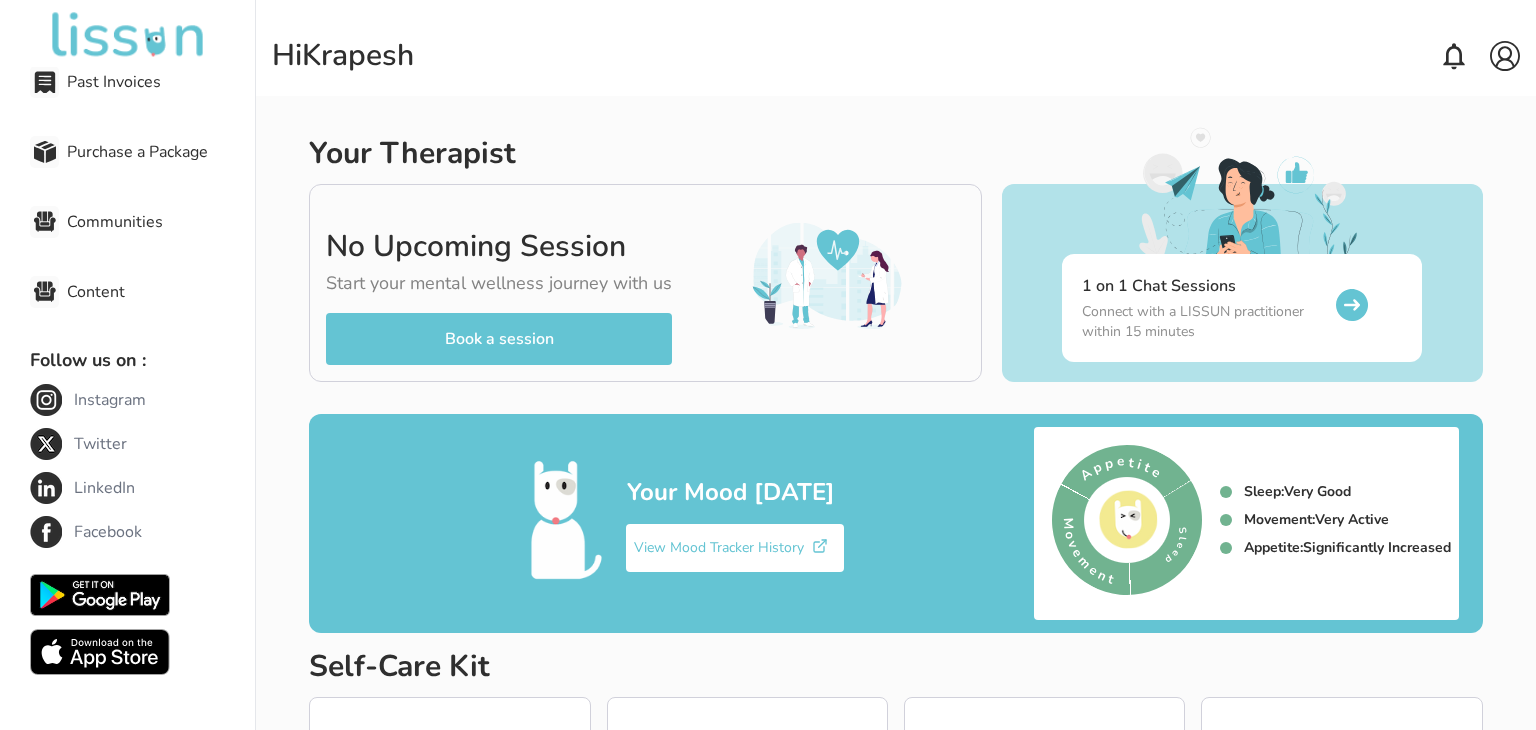 scroll, scrollTop: 302, scrollLeft: 0, axis: vertical 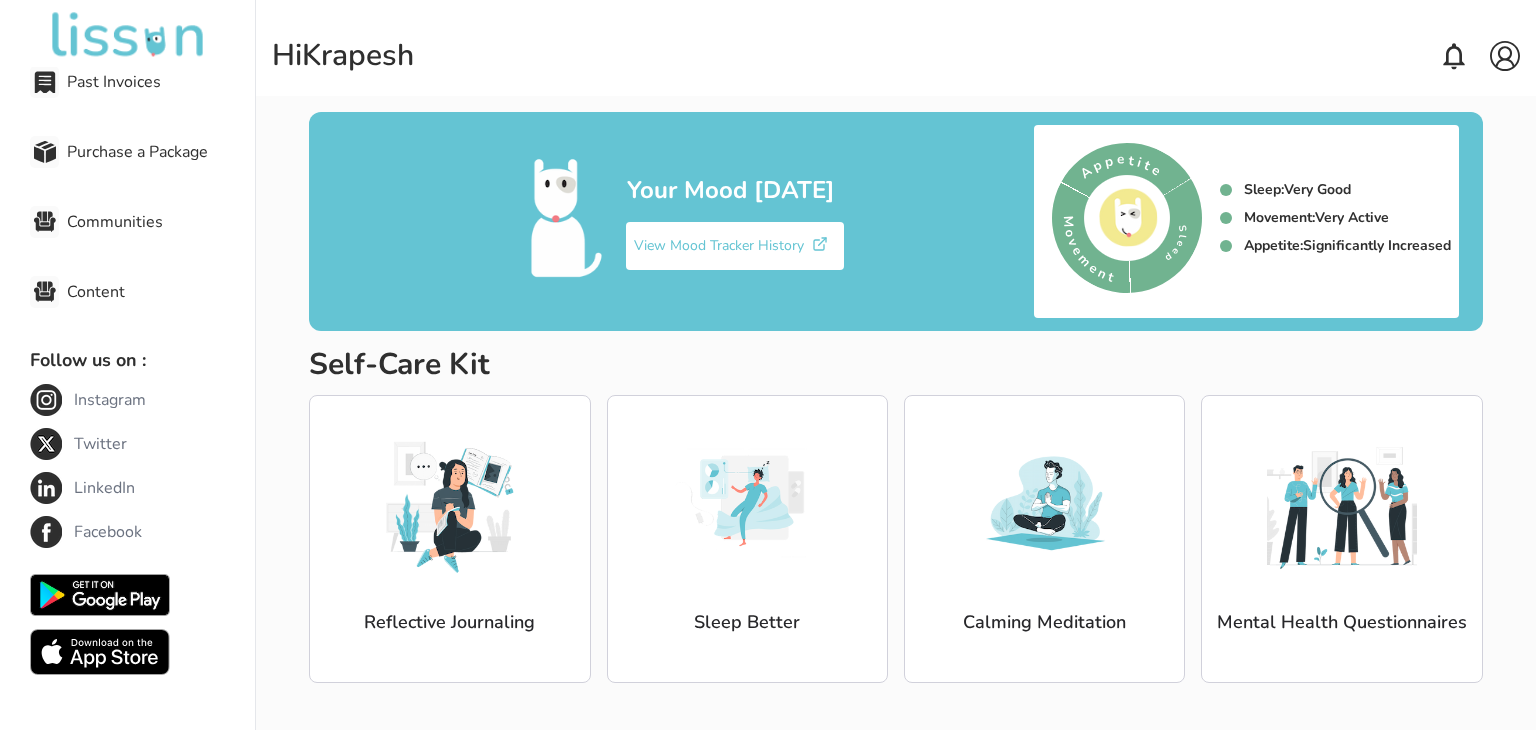 click at bounding box center (1342, 503) 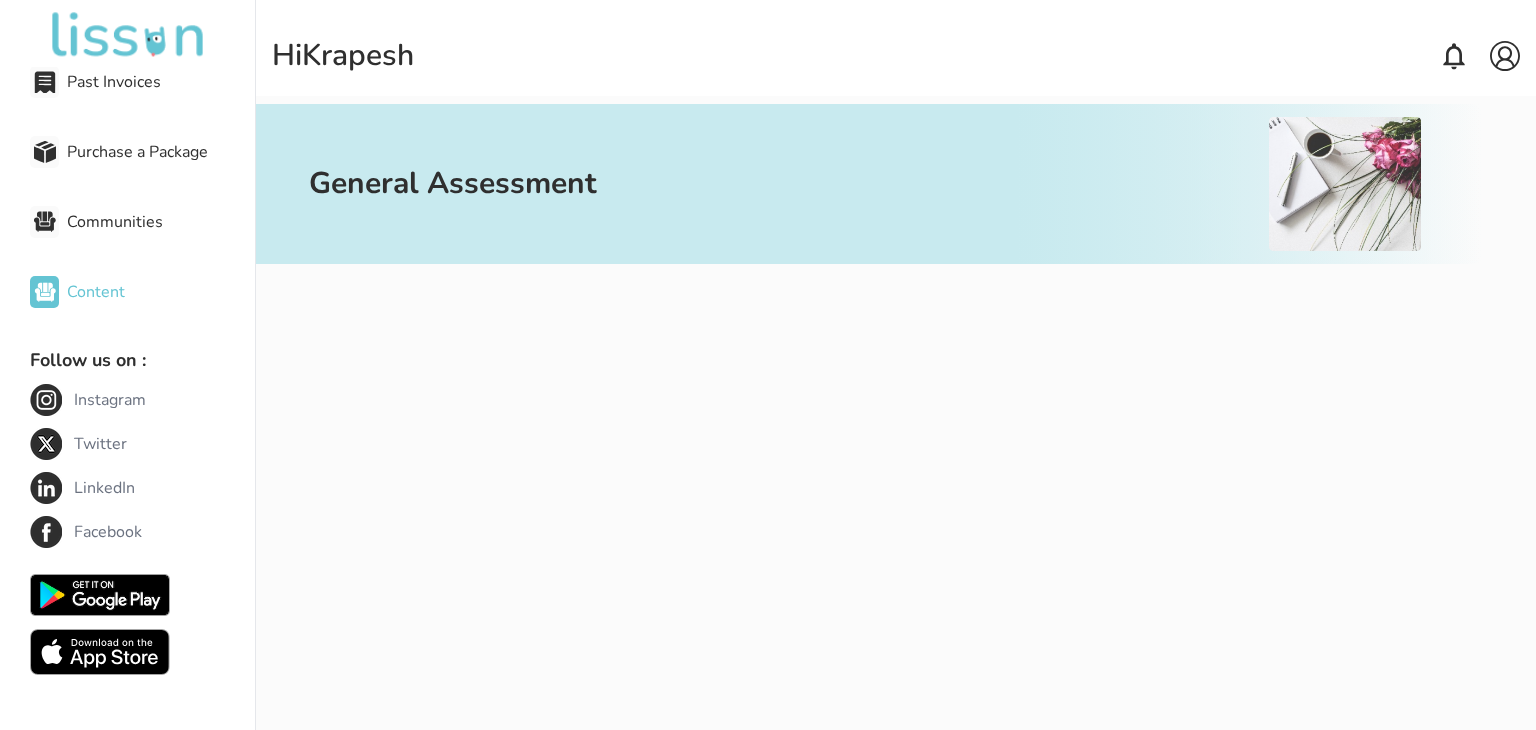 scroll, scrollTop: 0, scrollLeft: 0, axis: both 